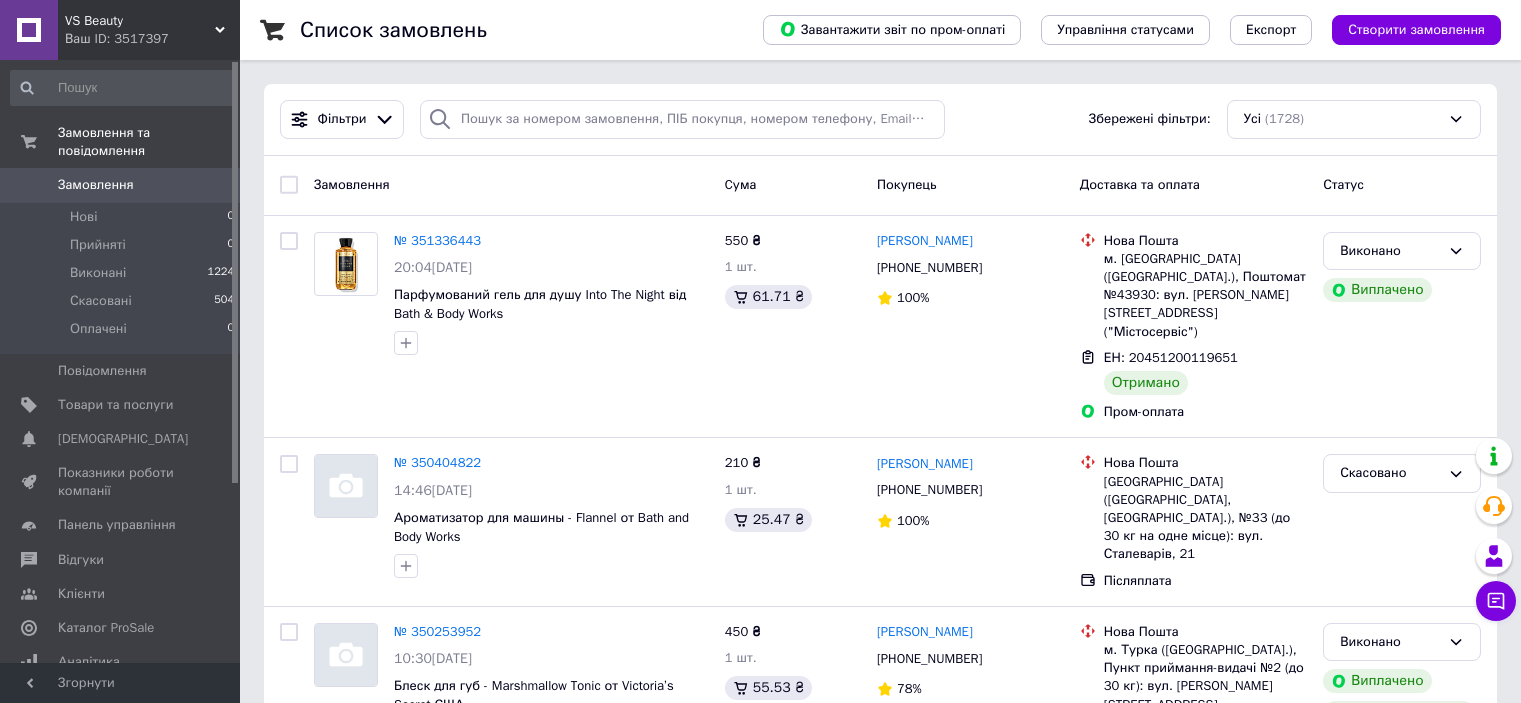 scroll, scrollTop: 0, scrollLeft: 0, axis: both 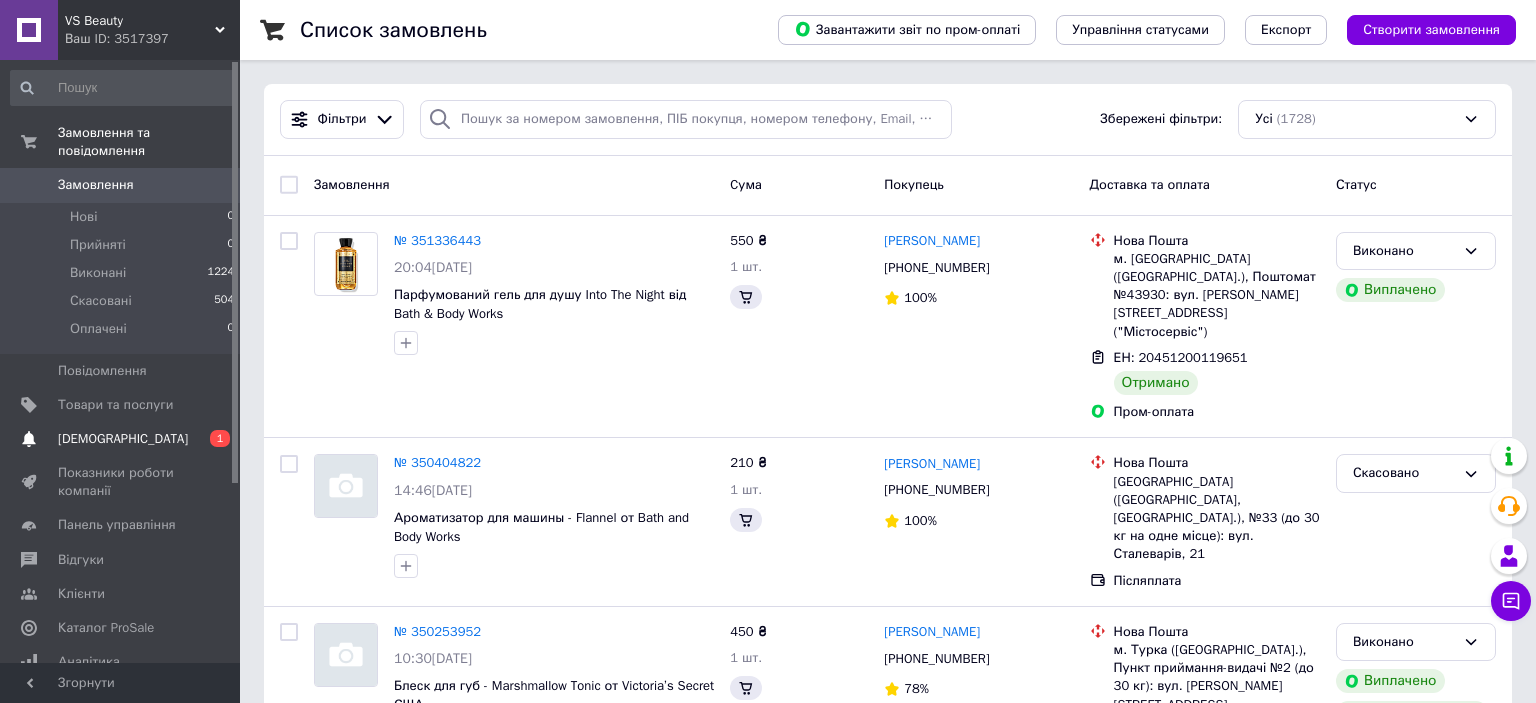 click on "Сповіщення 0 1" at bounding box center (123, 439) 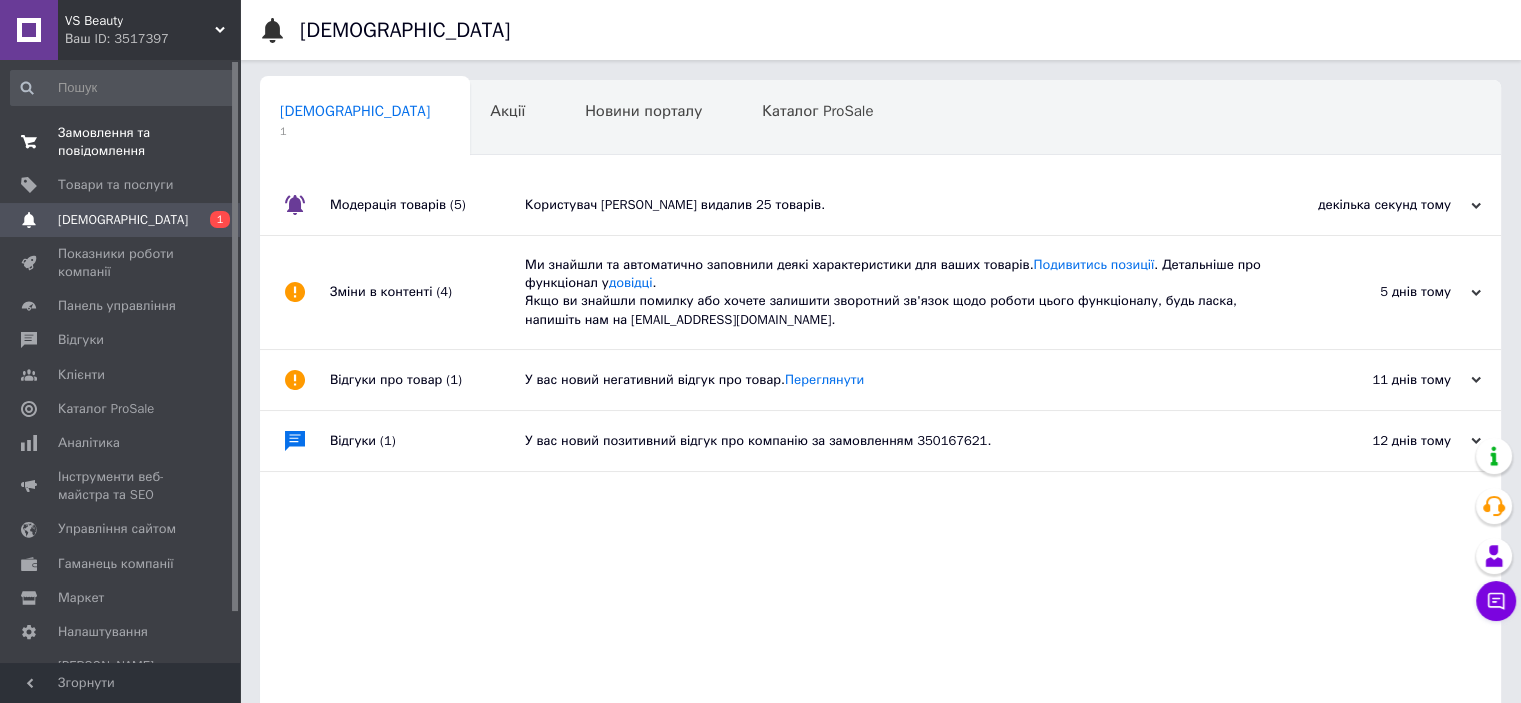 click on "Замовлення та повідомлення" at bounding box center [121, 142] 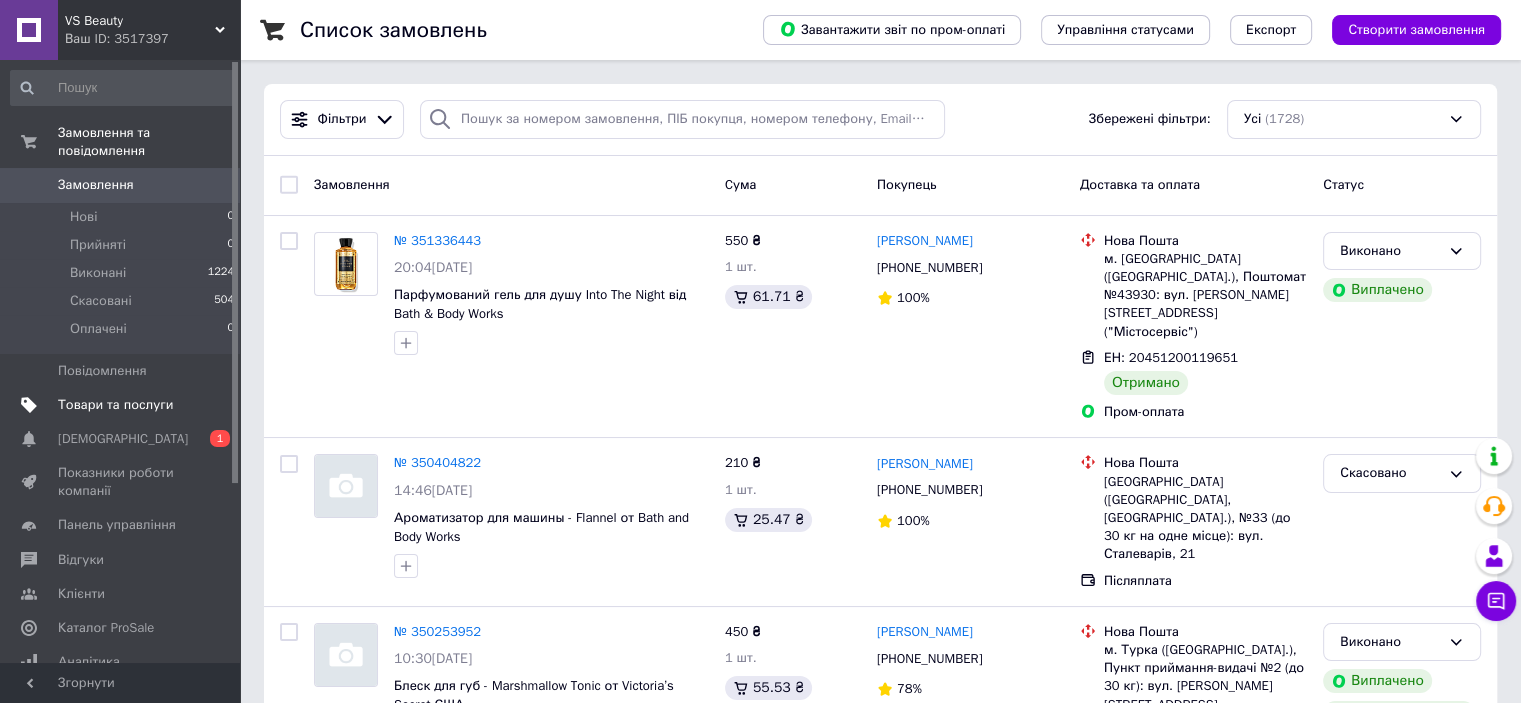 click on "Товари та послуги" at bounding box center [115, 405] 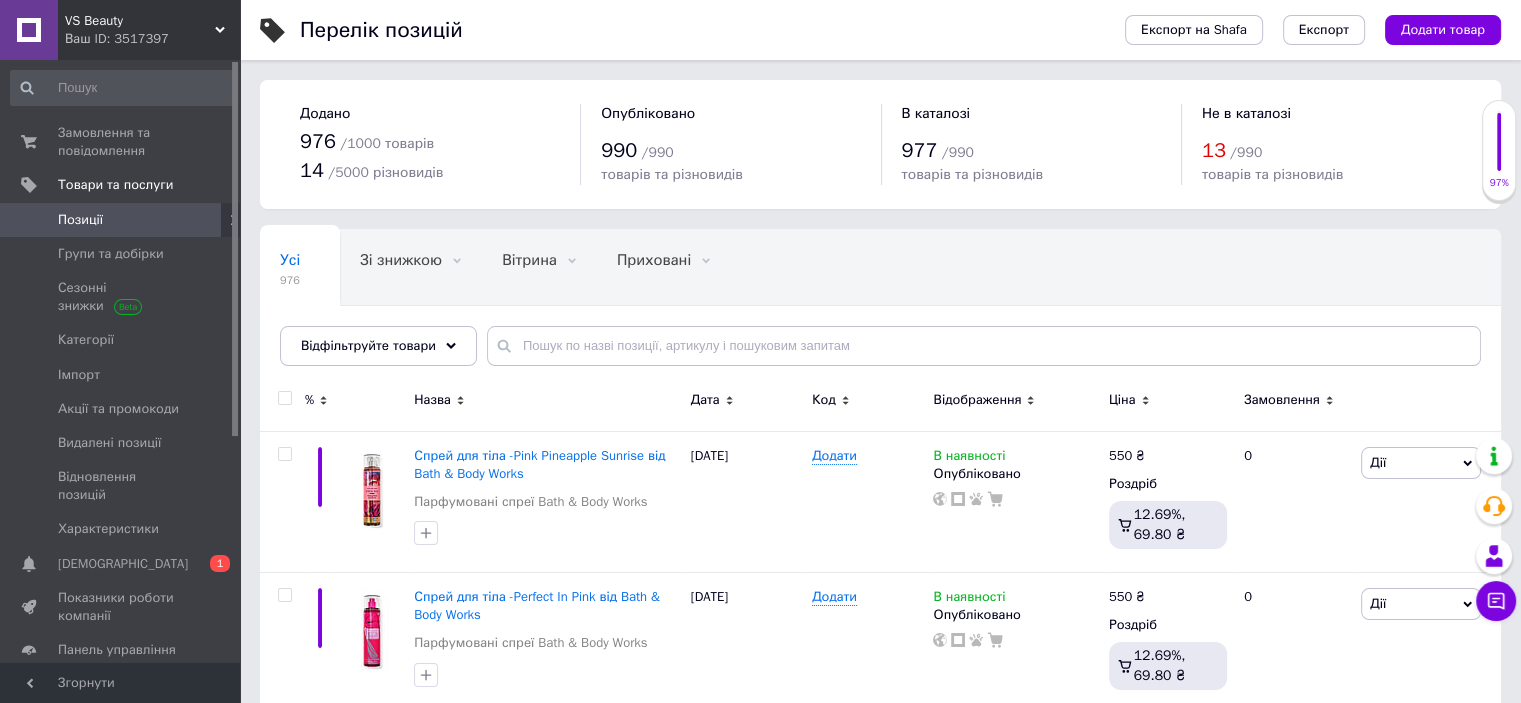 click on "VS Beauty" at bounding box center (140, 21) 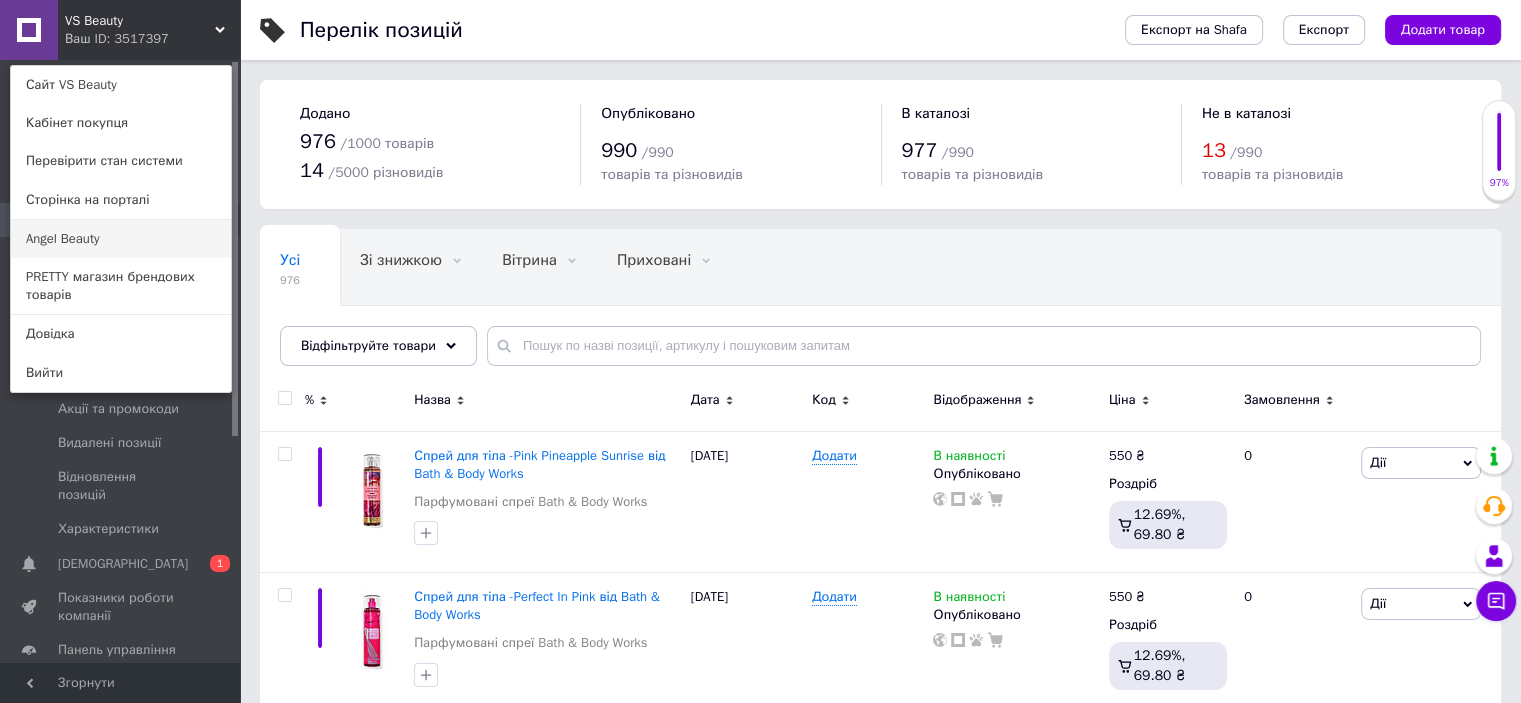 click on "Angel Beauty" at bounding box center (121, 239) 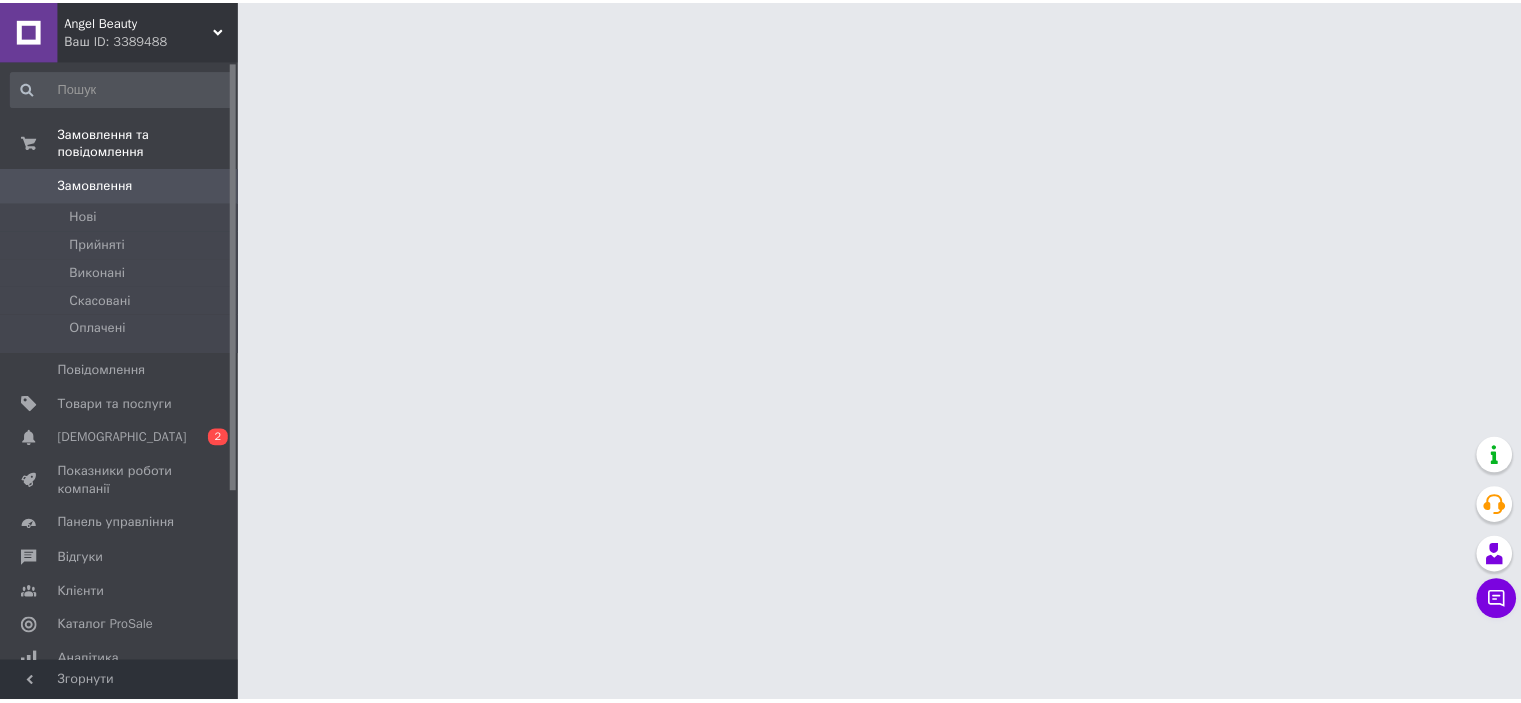 scroll, scrollTop: 0, scrollLeft: 0, axis: both 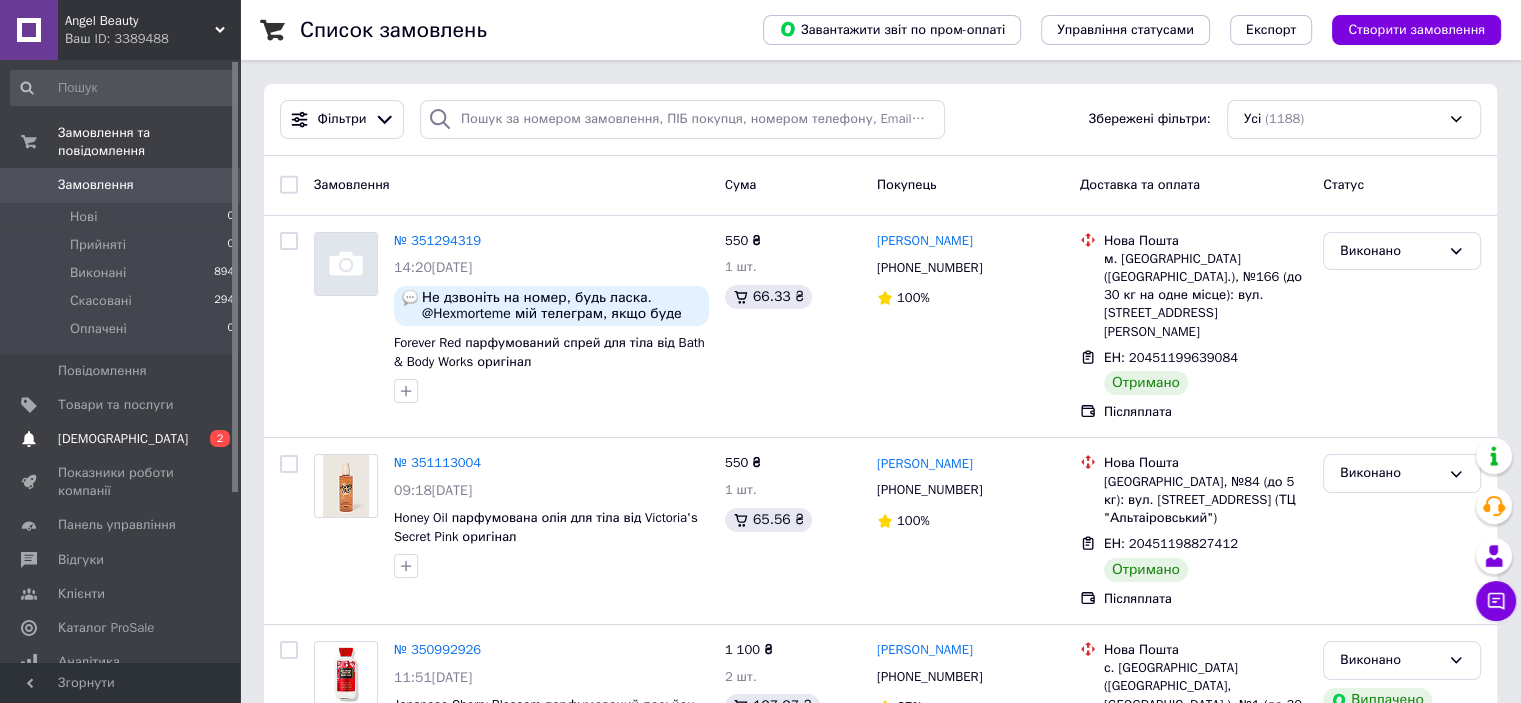 click on "[DEMOGRAPHIC_DATA]" at bounding box center (123, 439) 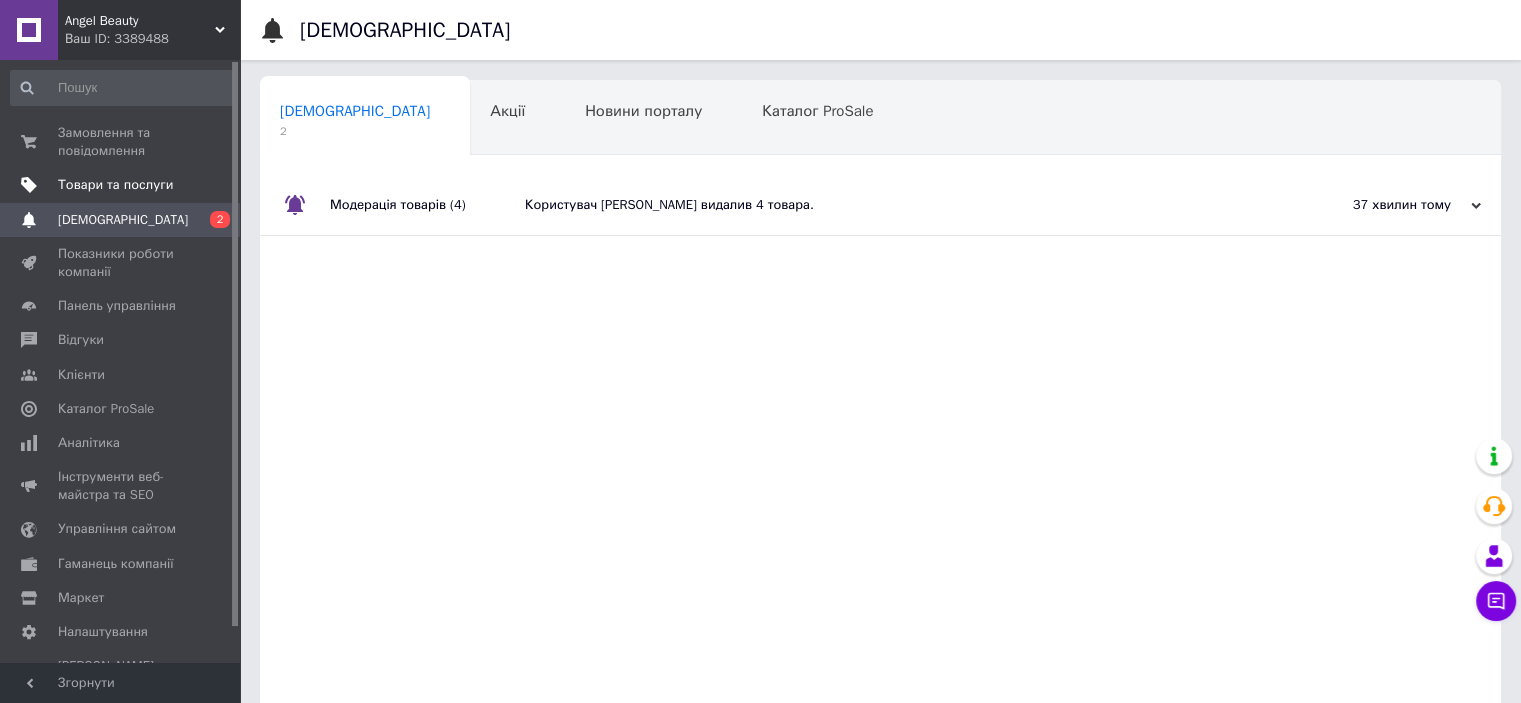 click on "Товари та послуги" at bounding box center [115, 185] 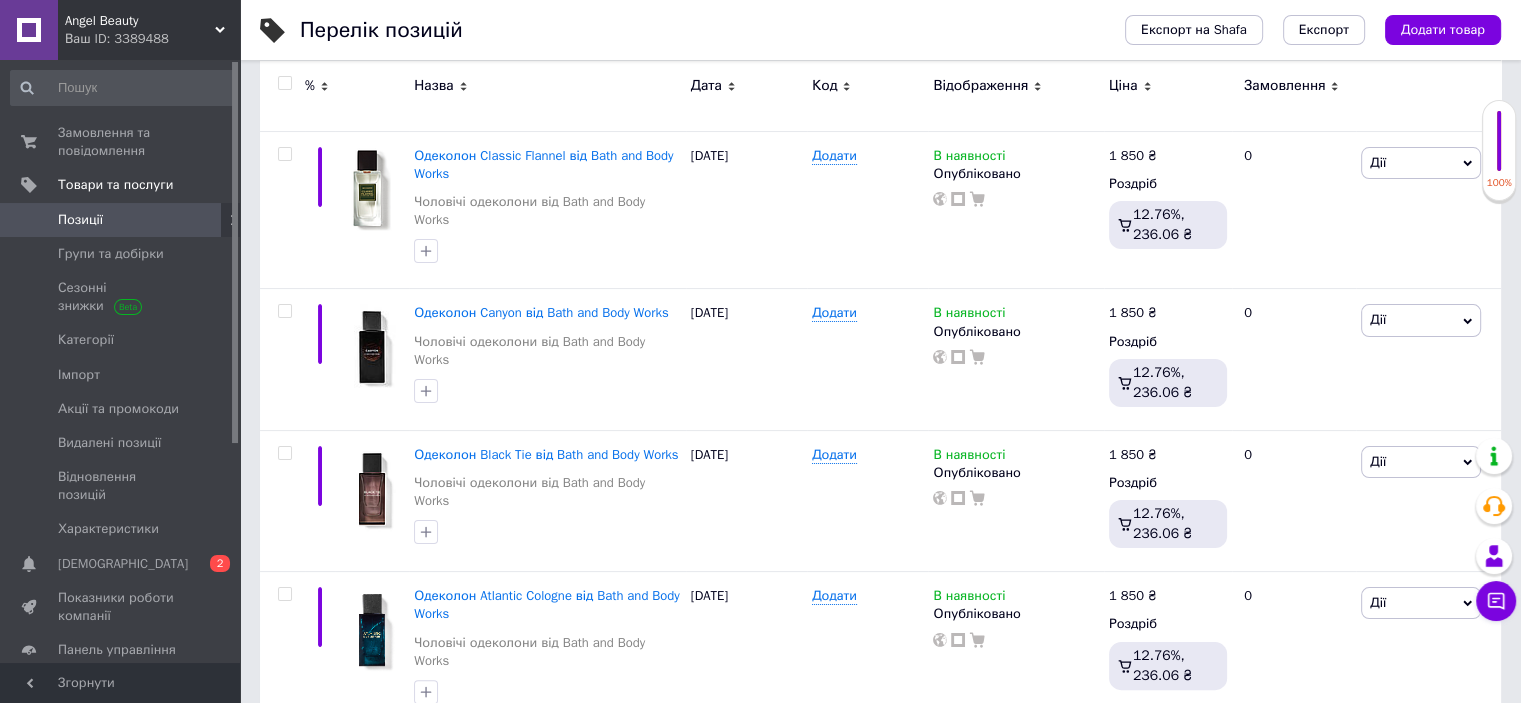 scroll, scrollTop: 0, scrollLeft: 0, axis: both 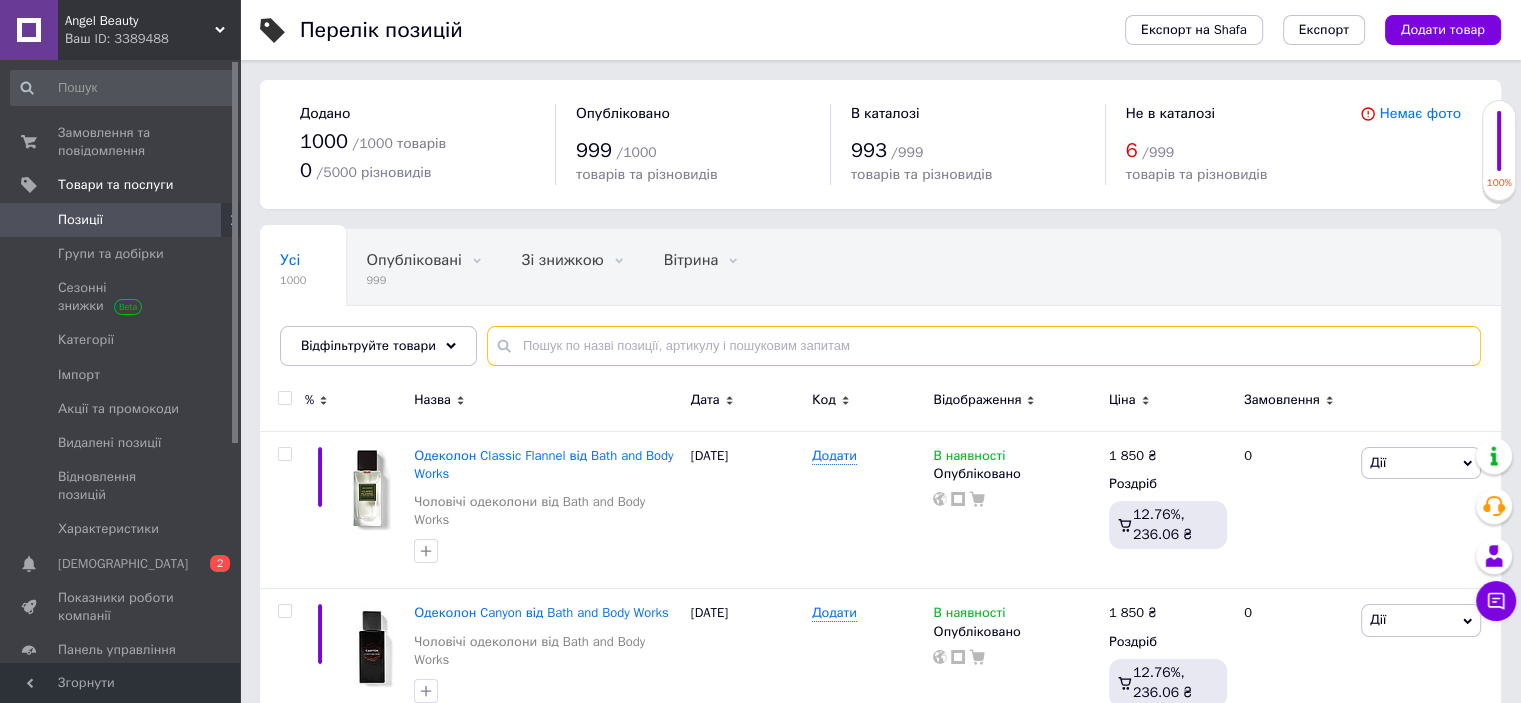 click at bounding box center [984, 346] 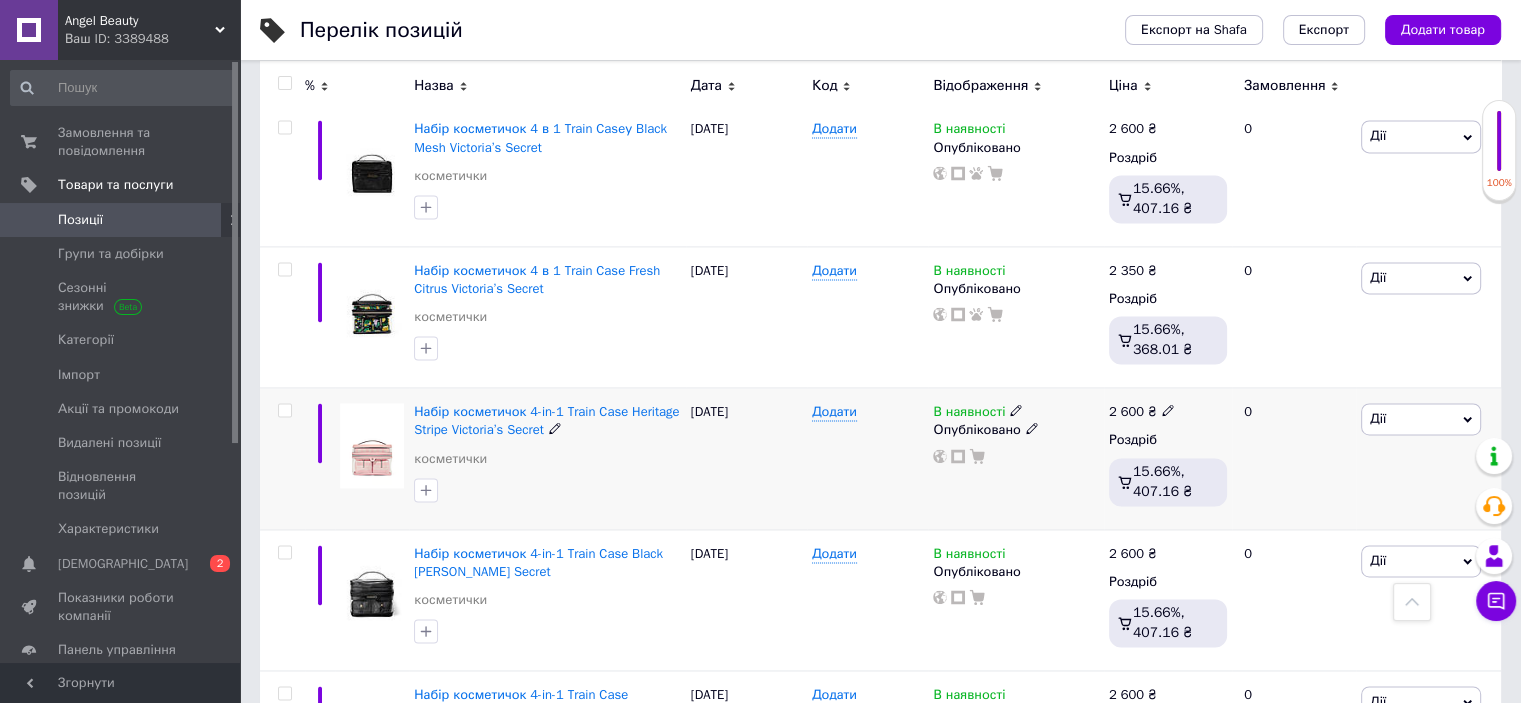 scroll, scrollTop: 2900, scrollLeft: 0, axis: vertical 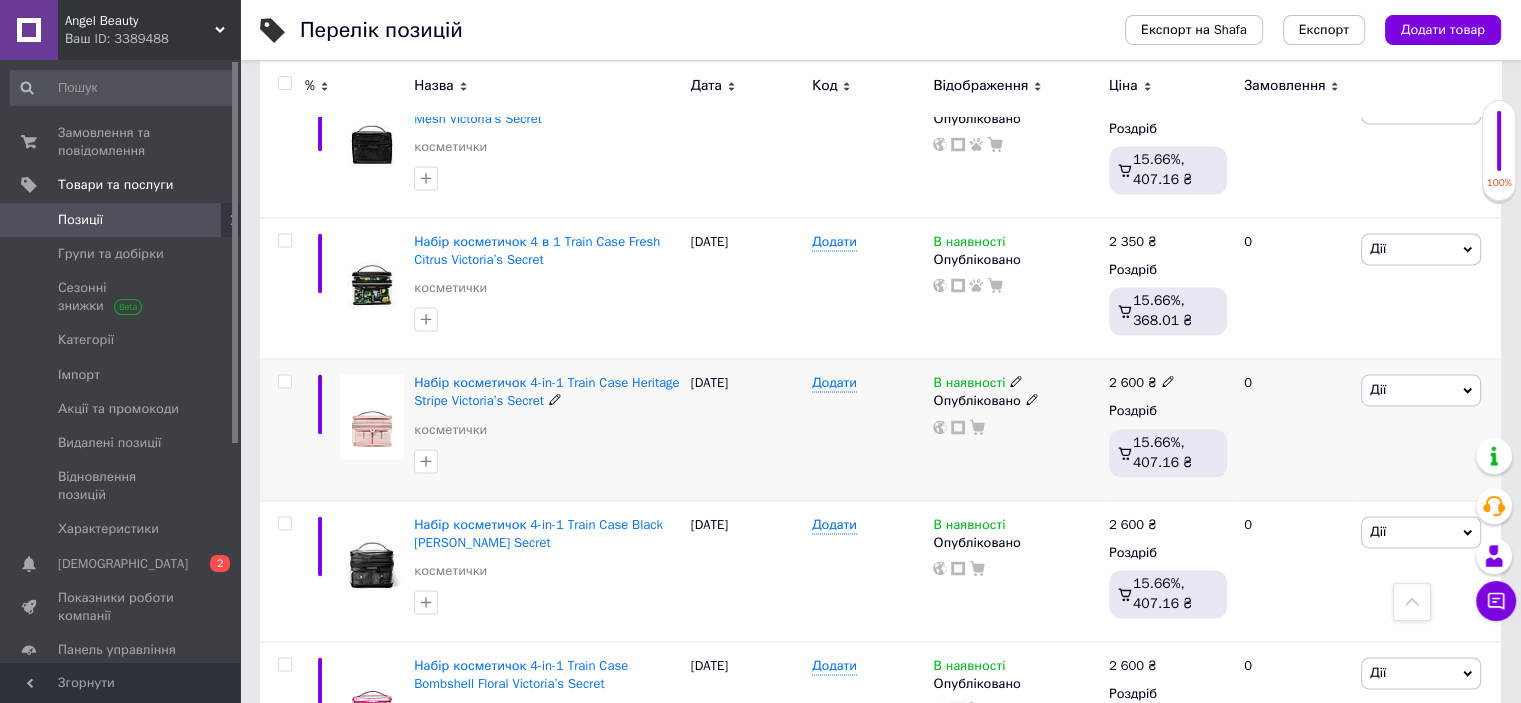 type on "косметичка" 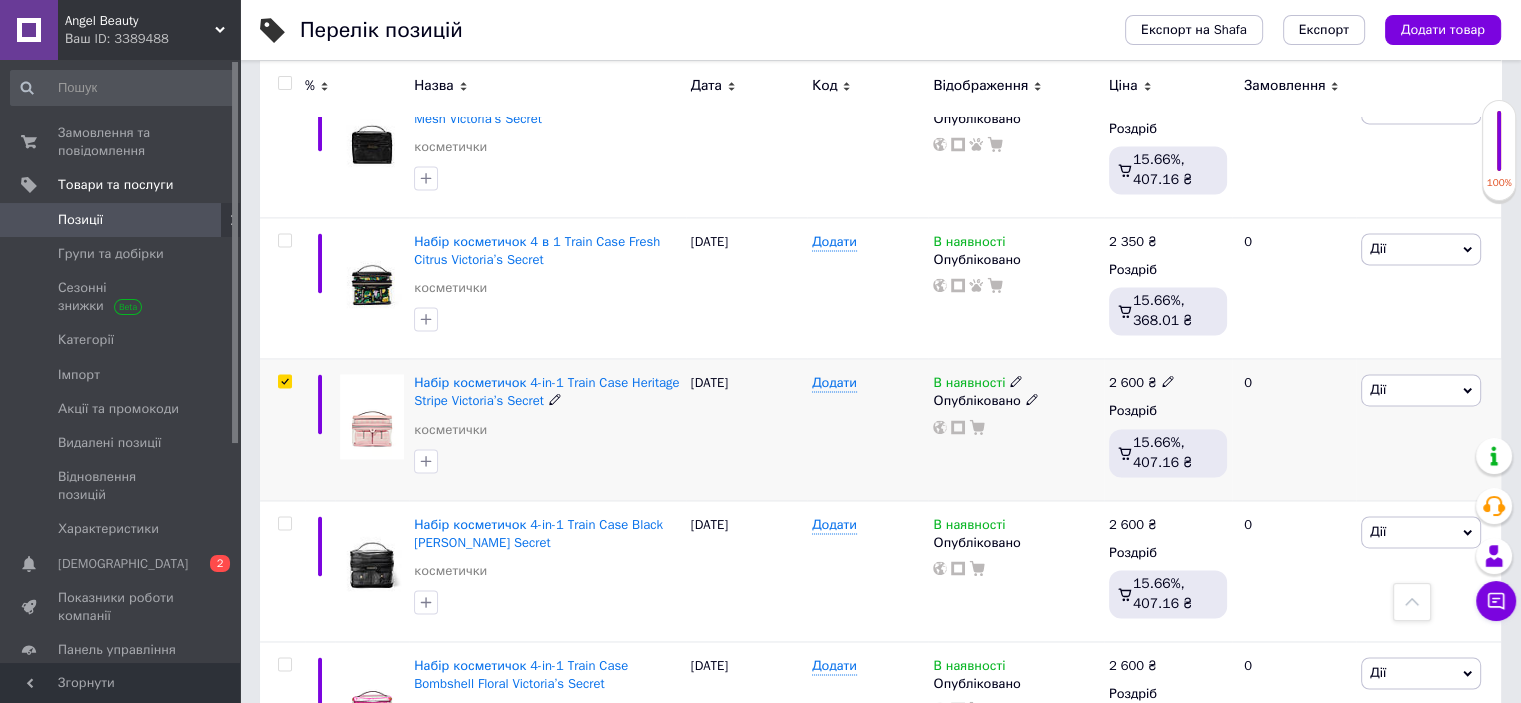 checkbox on "true" 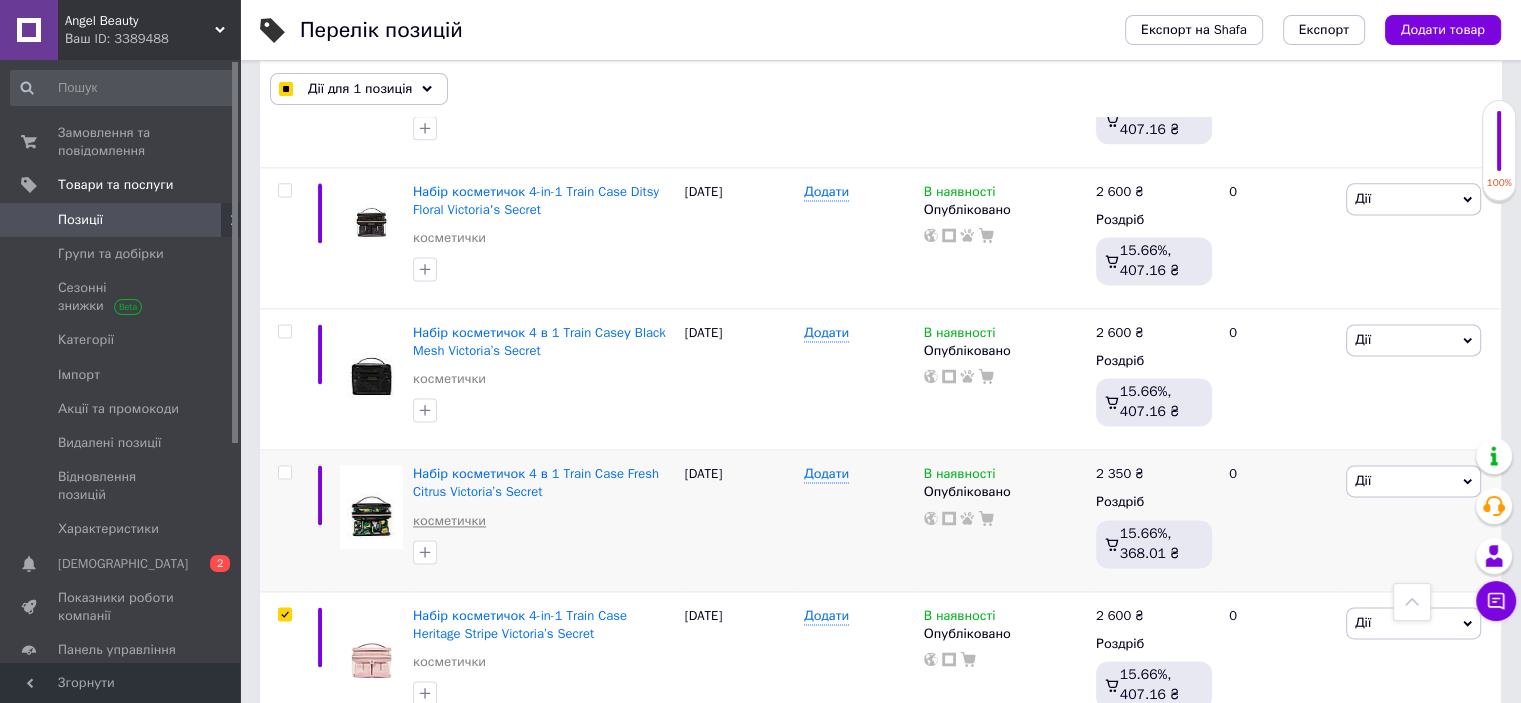 scroll, scrollTop: 2700, scrollLeft: 0, axis: vertical 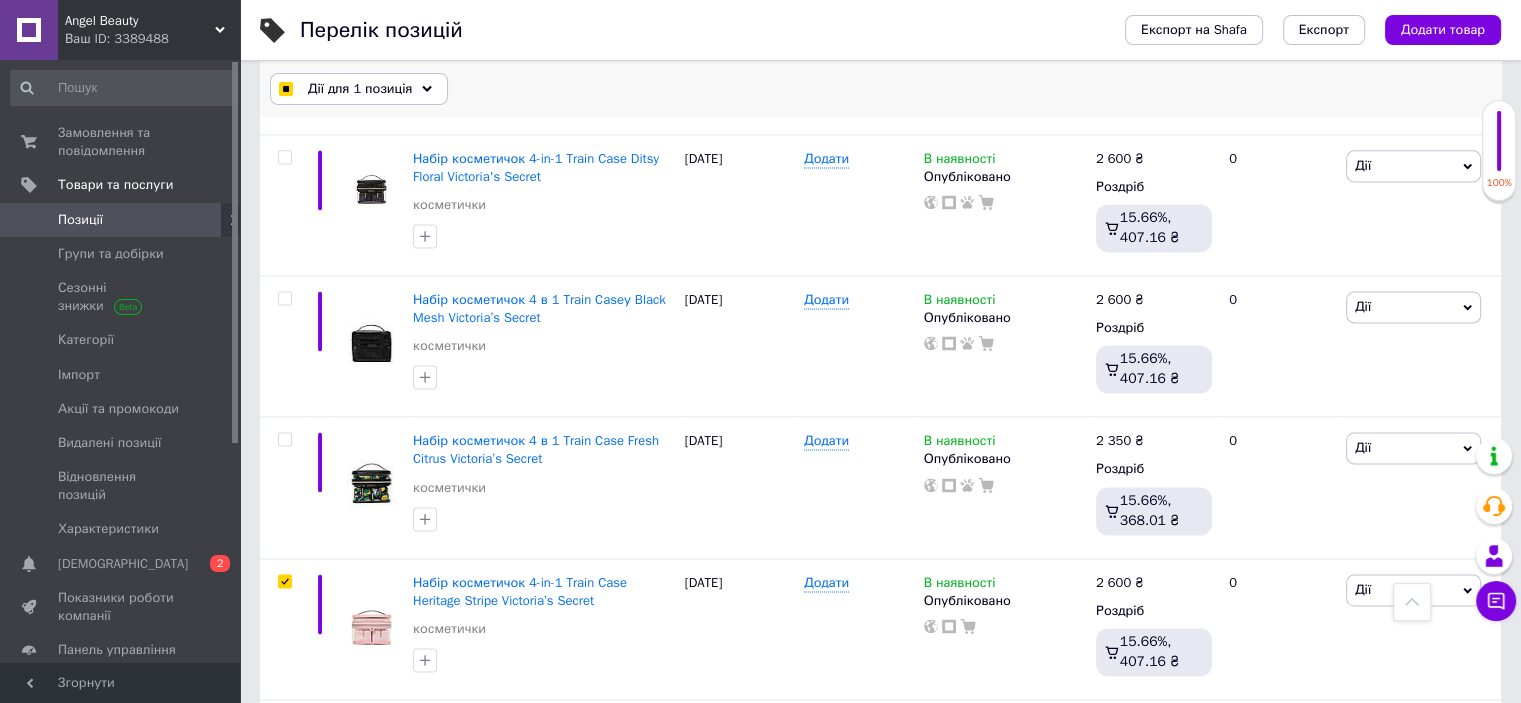 click on "Дії для 1 позиція" at bounding box center [359, 89] 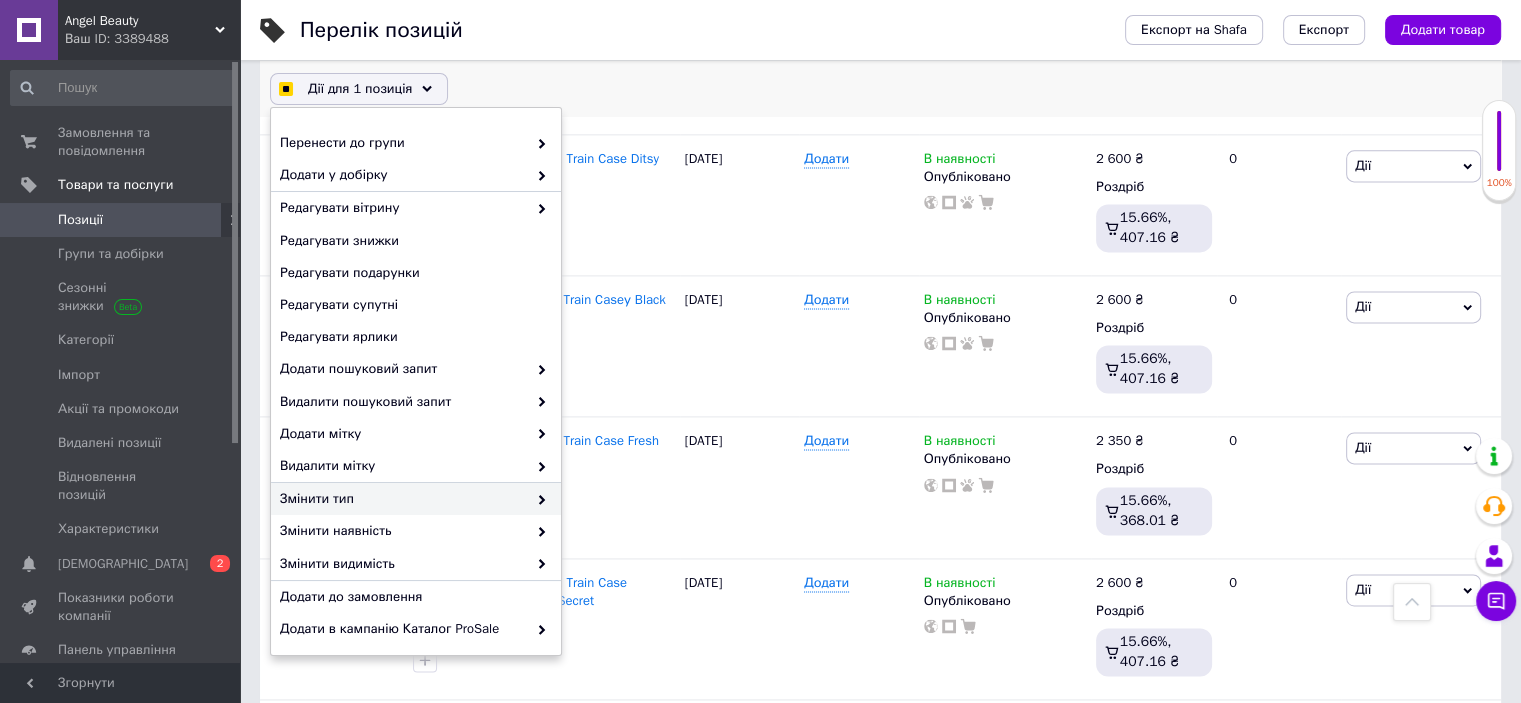 checkbox on "true" 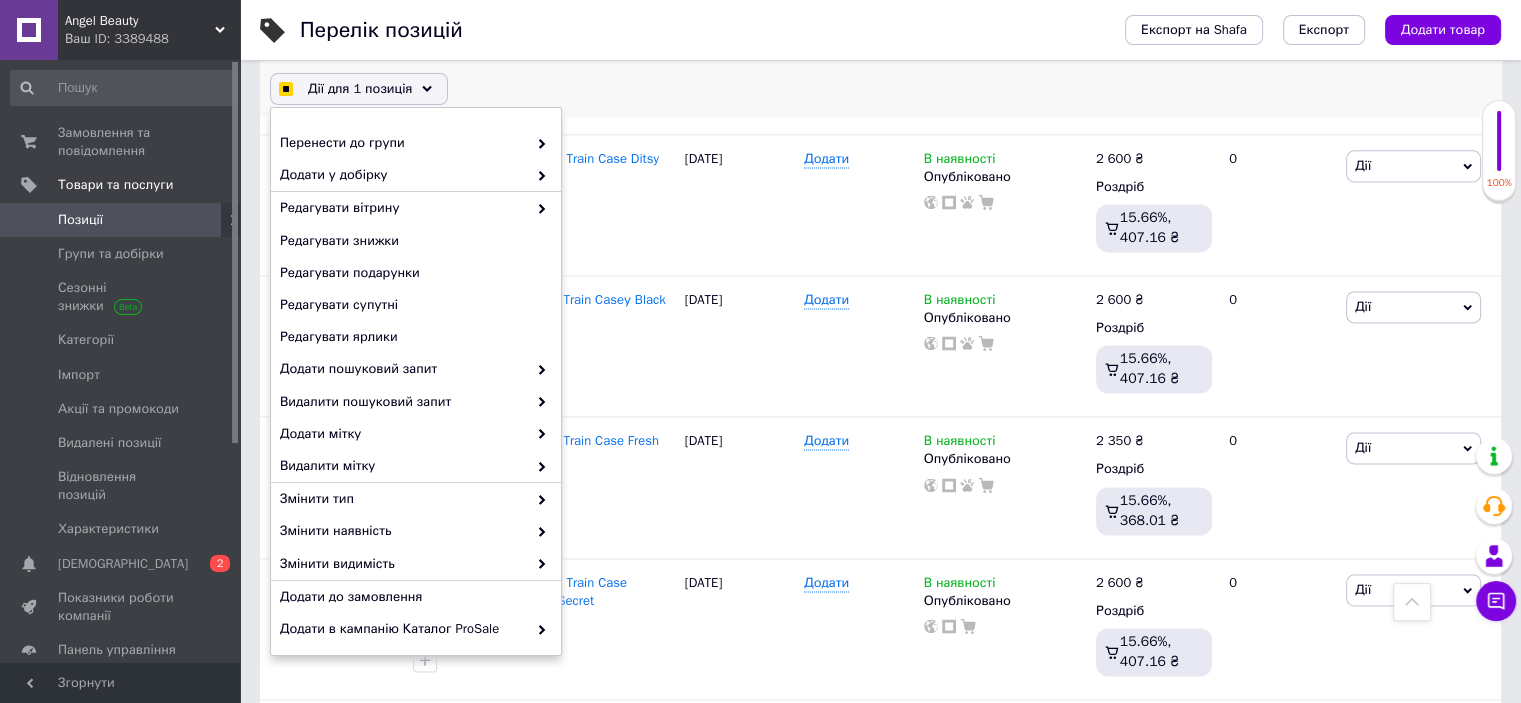scroll, scrollTop: 152, scrollLeft: 0, axis: vertical 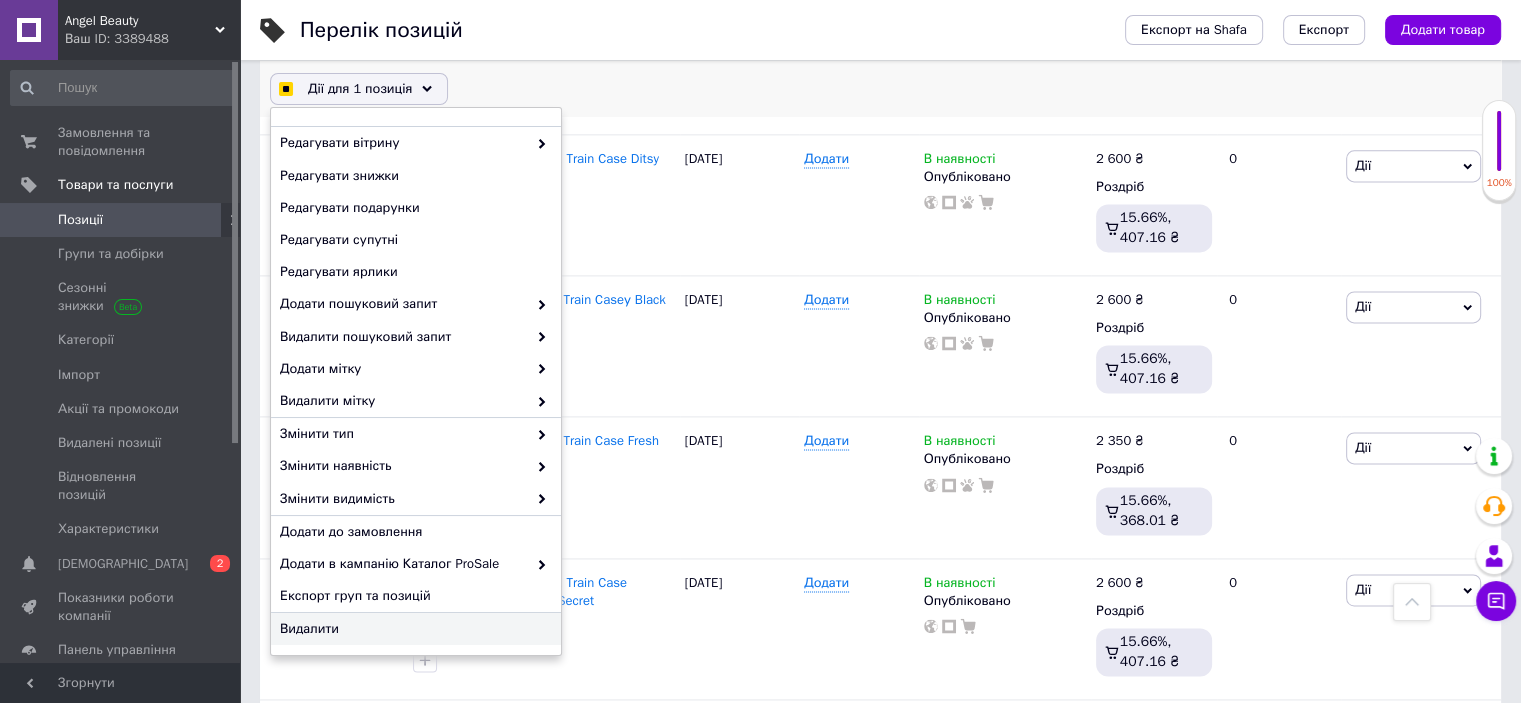 click on "Видалити" at bounding box center (413, 629) 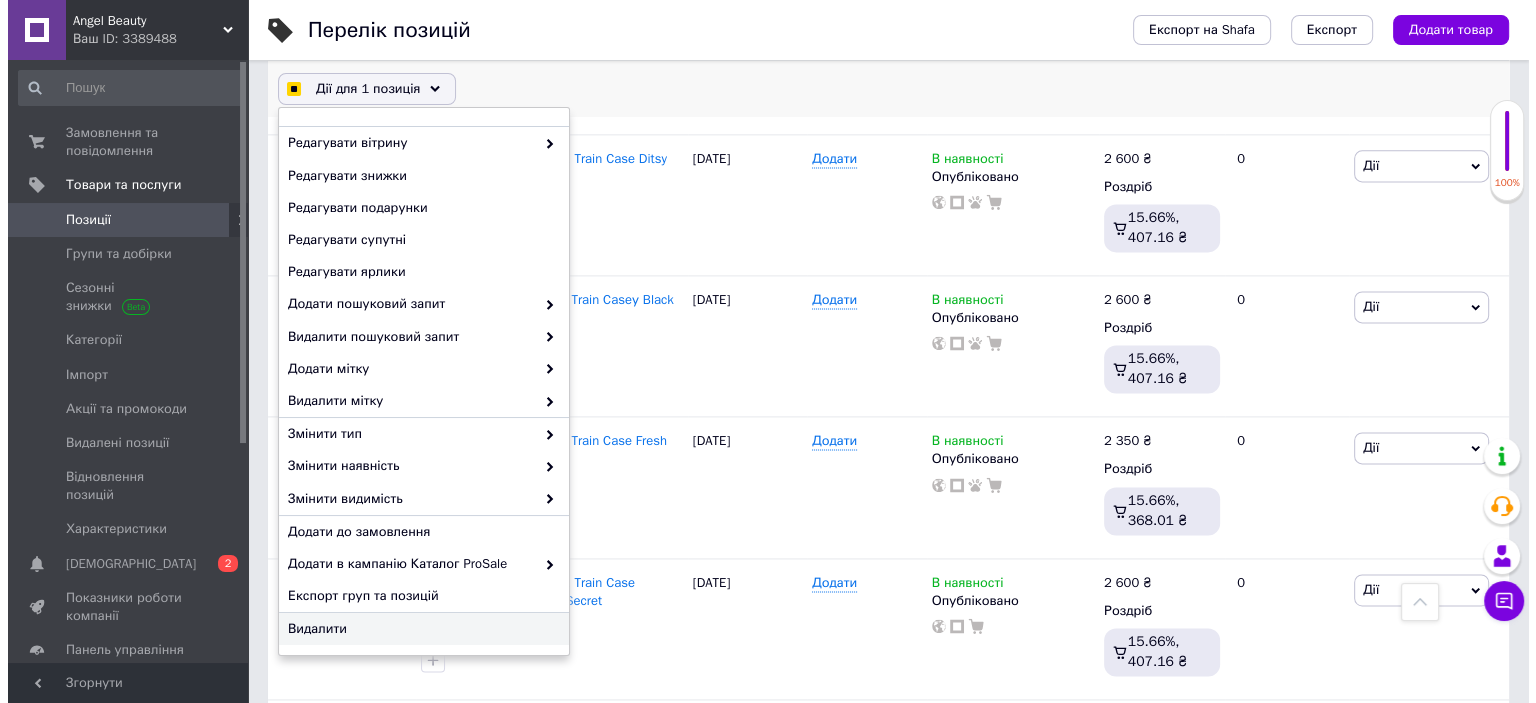 checkbox on "true" 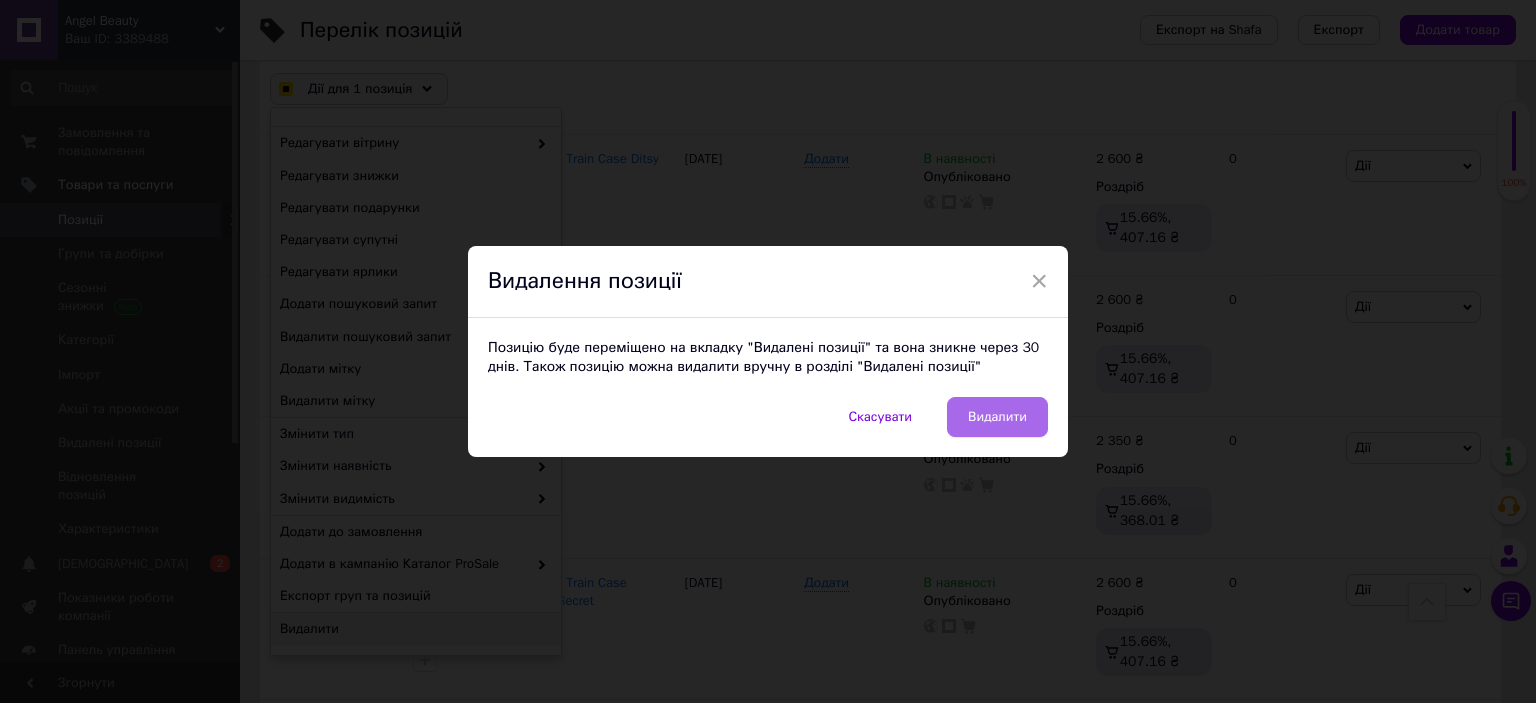 click on "Видалити" at bounding box center (997, 417) 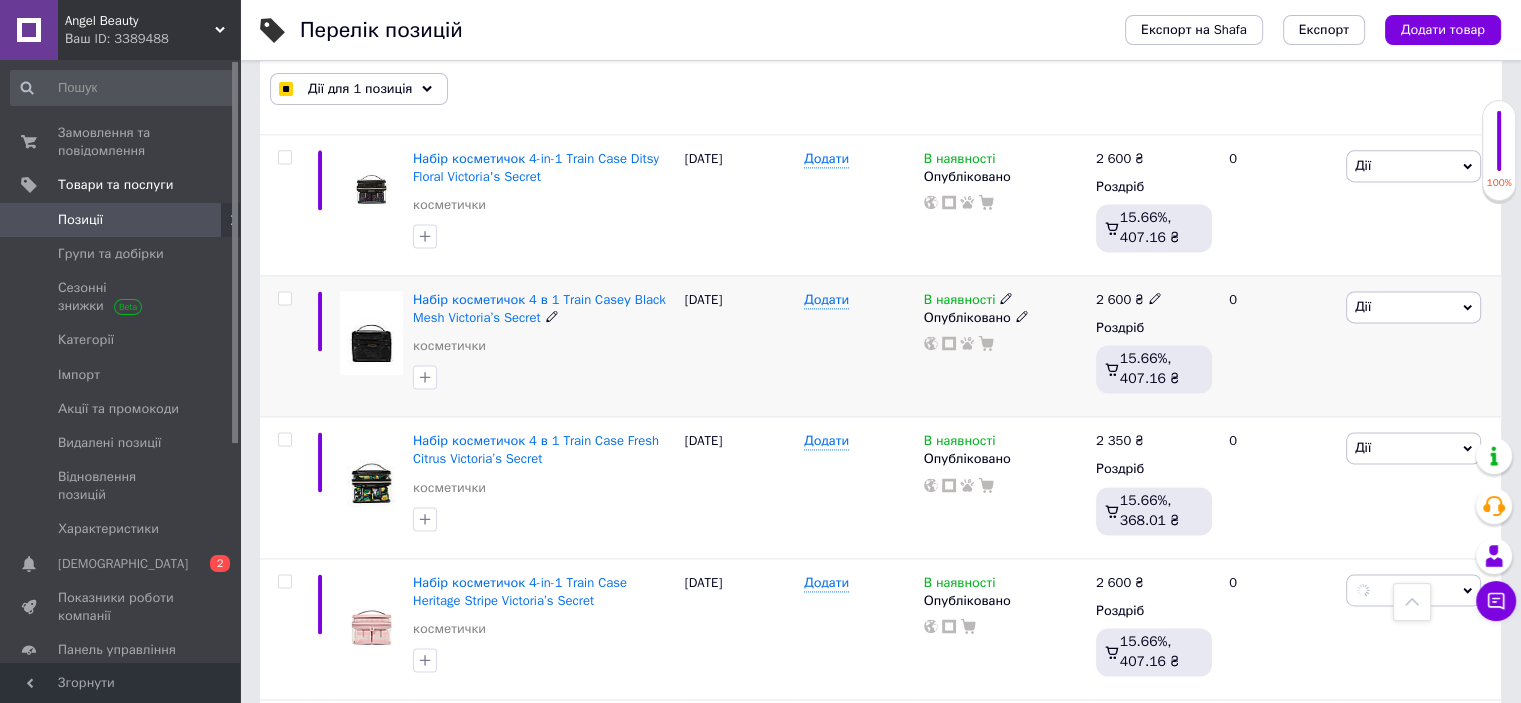 checkbox on "false" 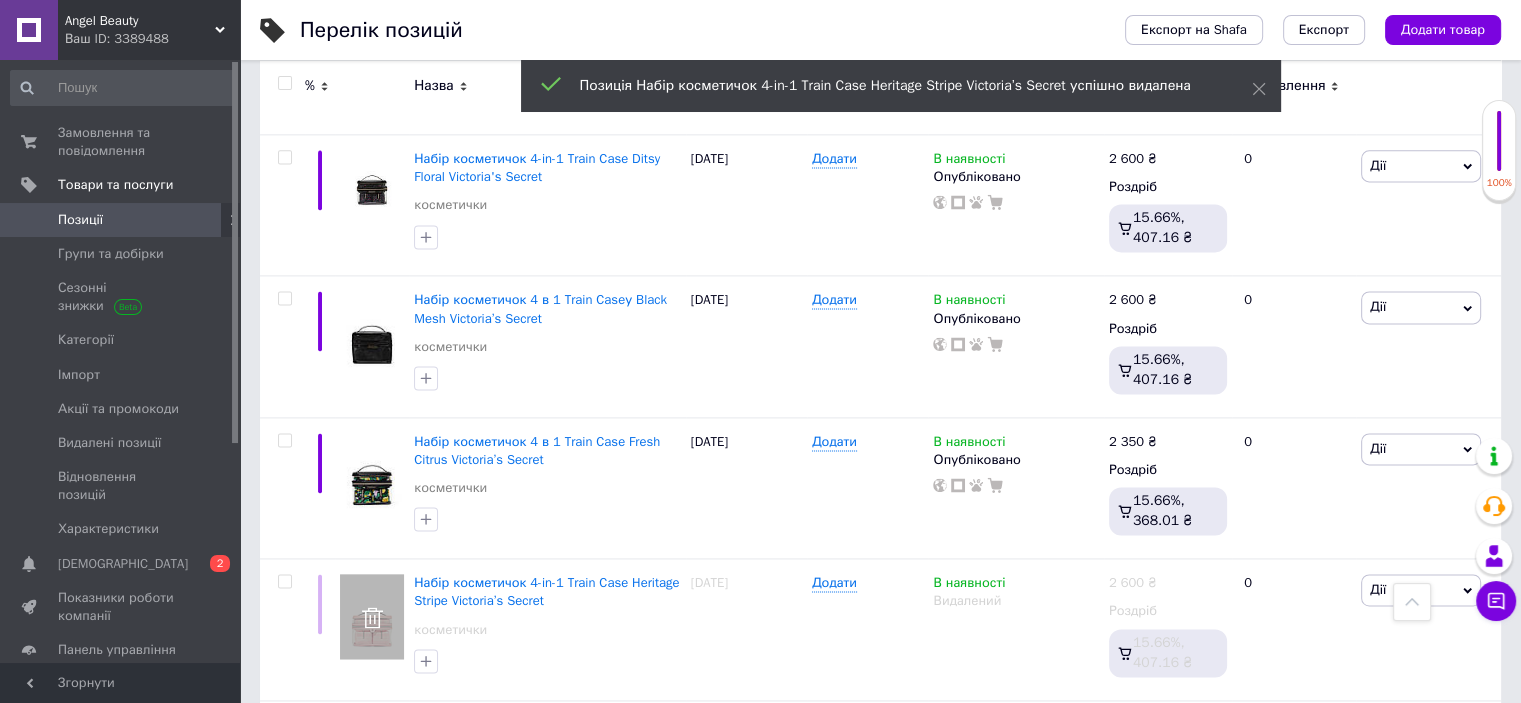 click on "Ваш ID: 3389488" at bounding box center (152, 39) 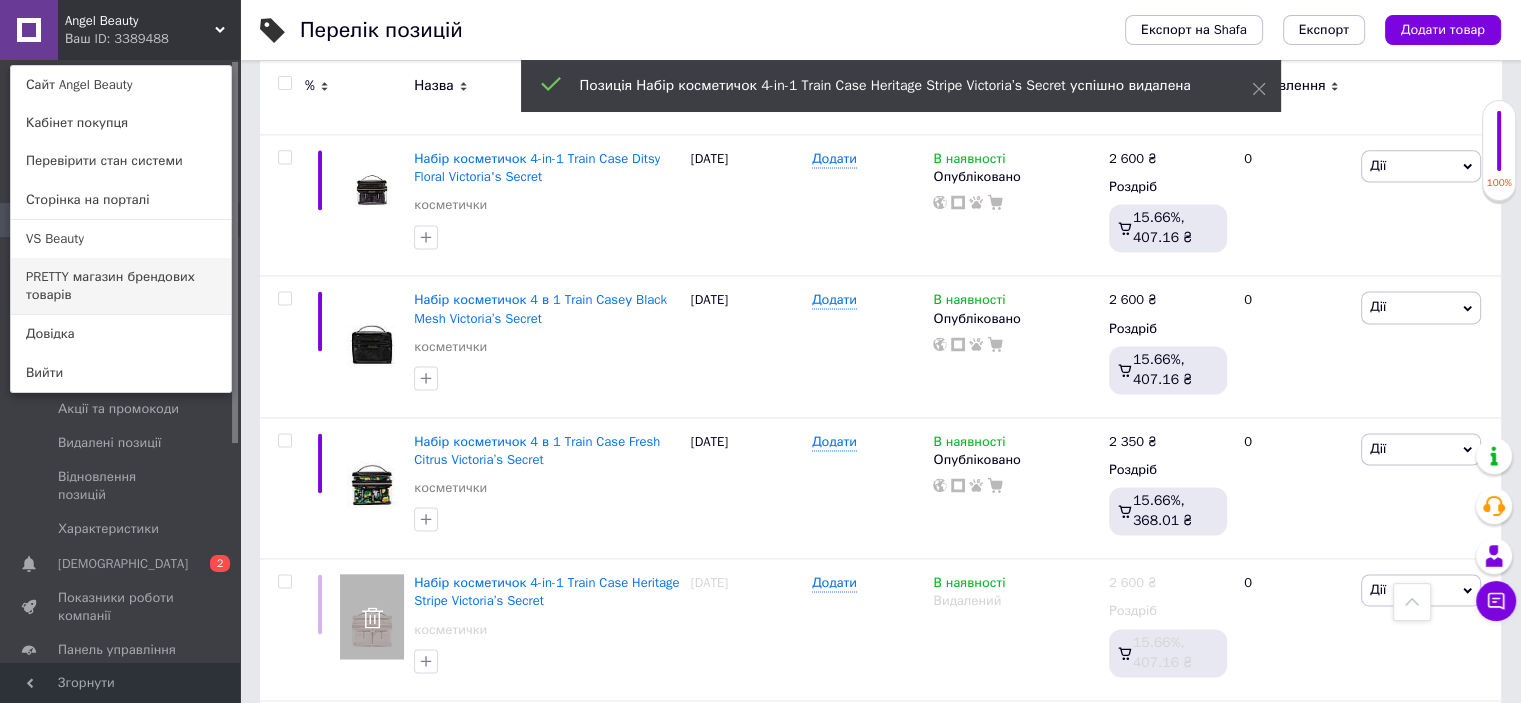 click on "PRETTY магазин брендових товарів" at bounding box center (121, 286) 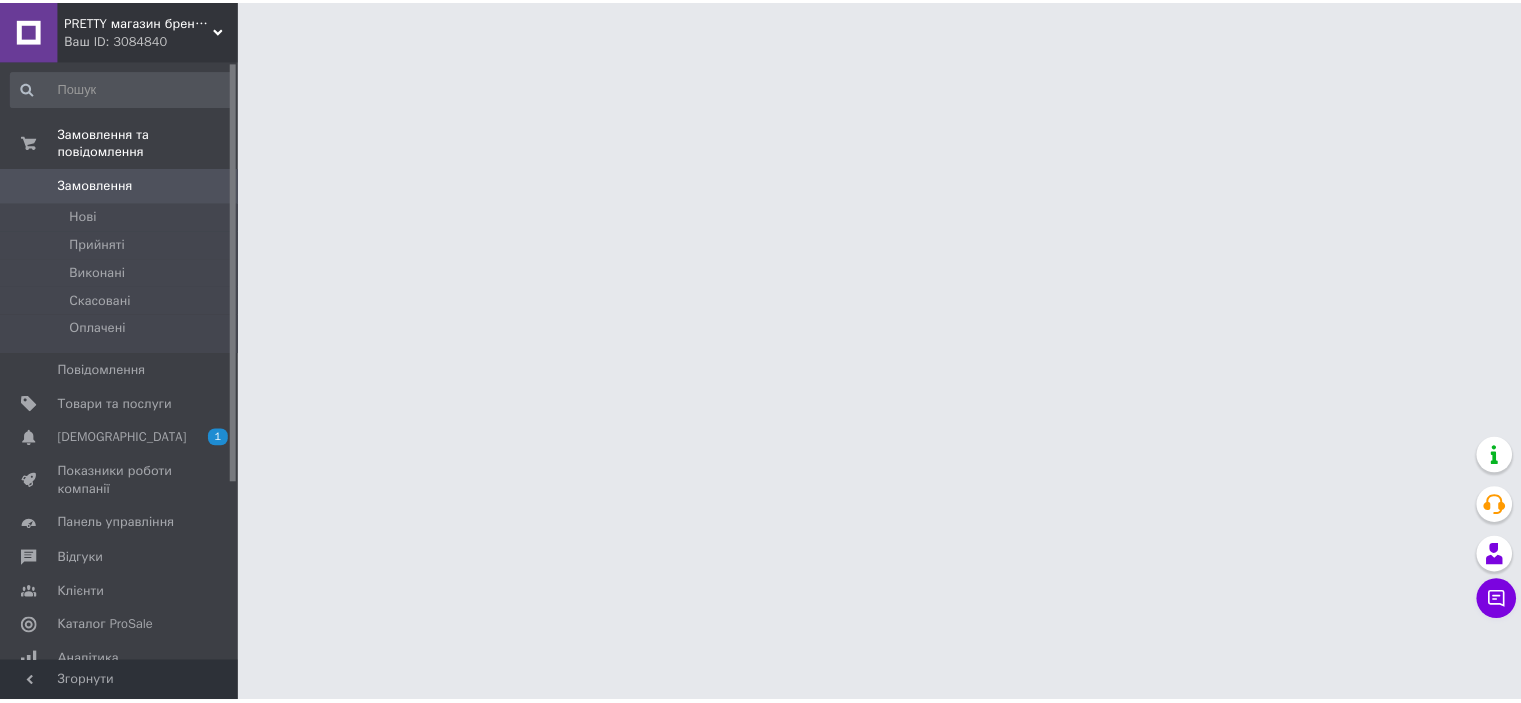 scroll, scrollTop: 0, scrollLeft: 0, axis: both 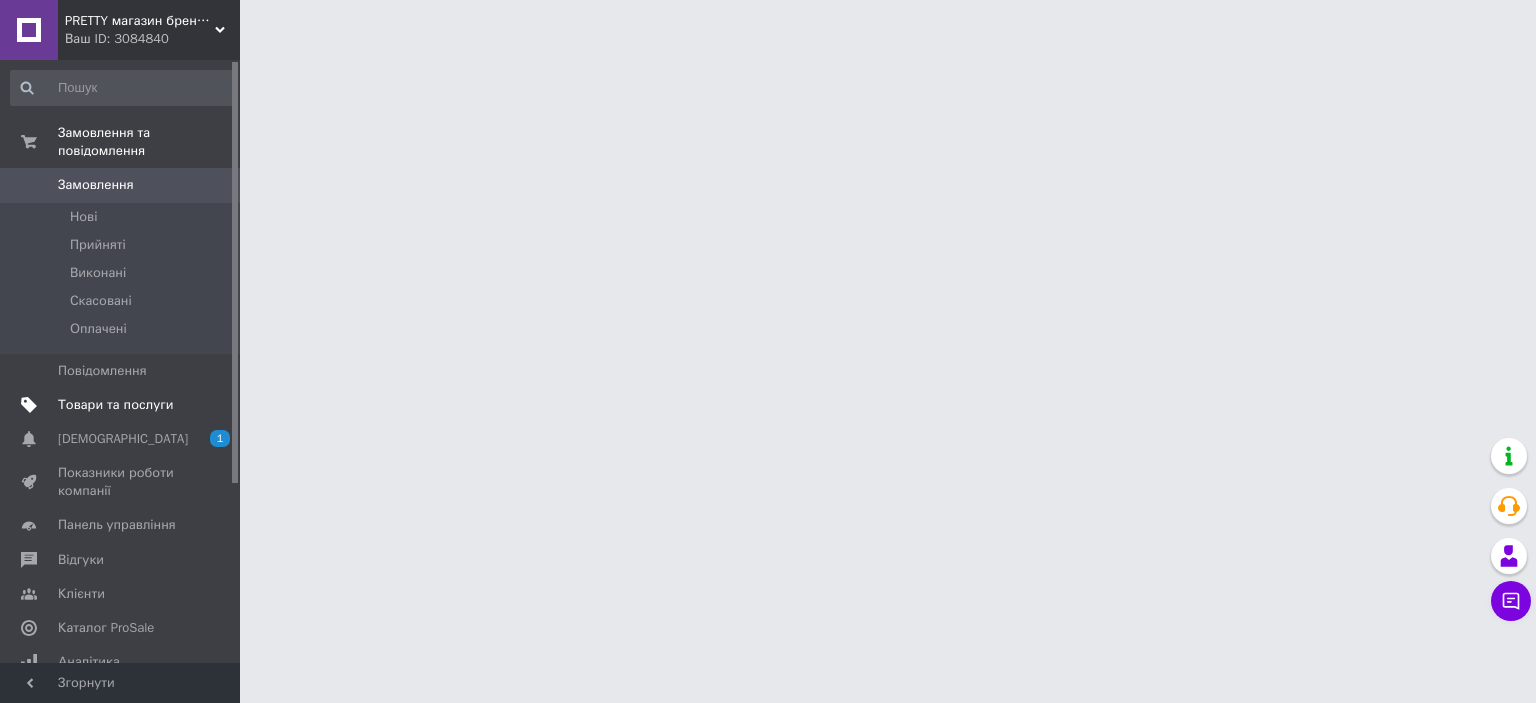 click on "Товари та послуги" at bounding box center (115, 405) 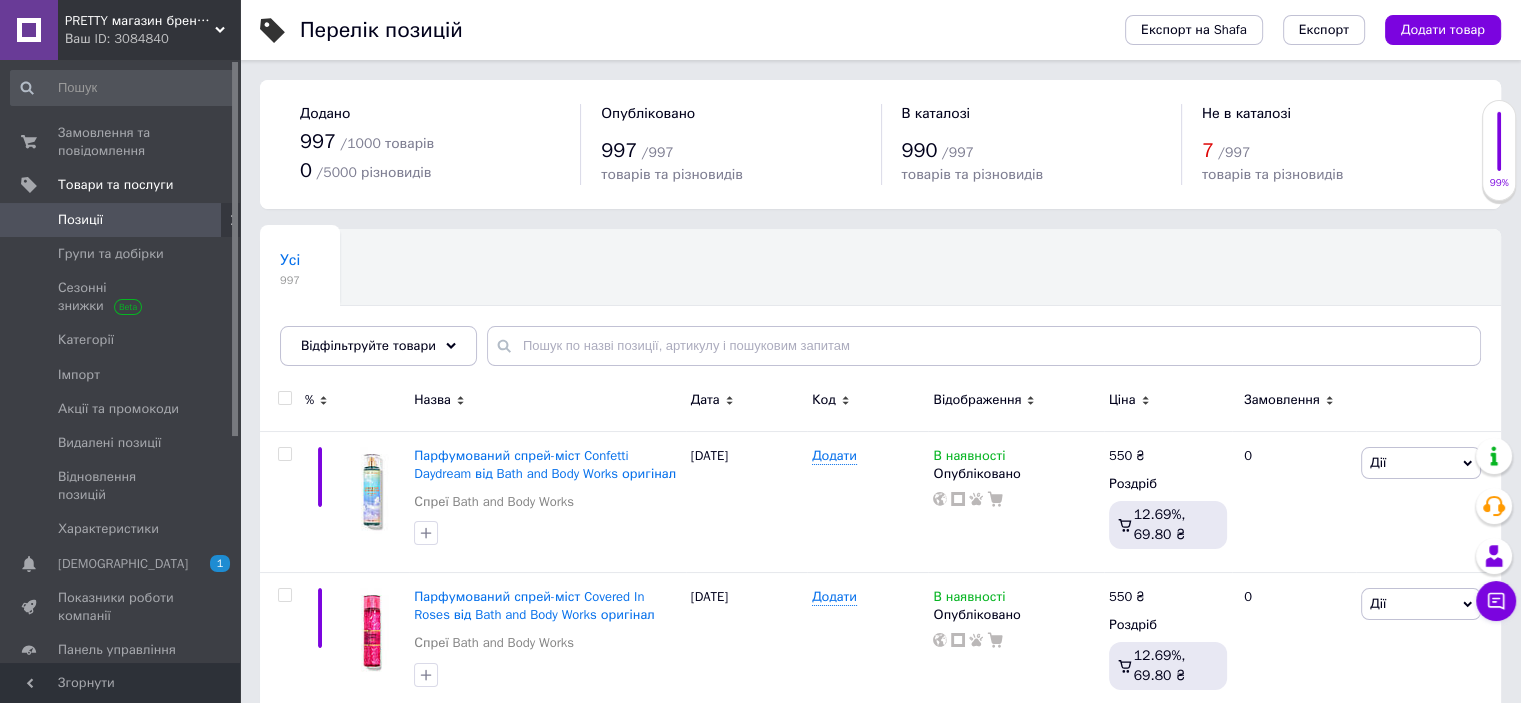 click on "PRETTY магазин брендових товарів" at bounding box center [140, 21] 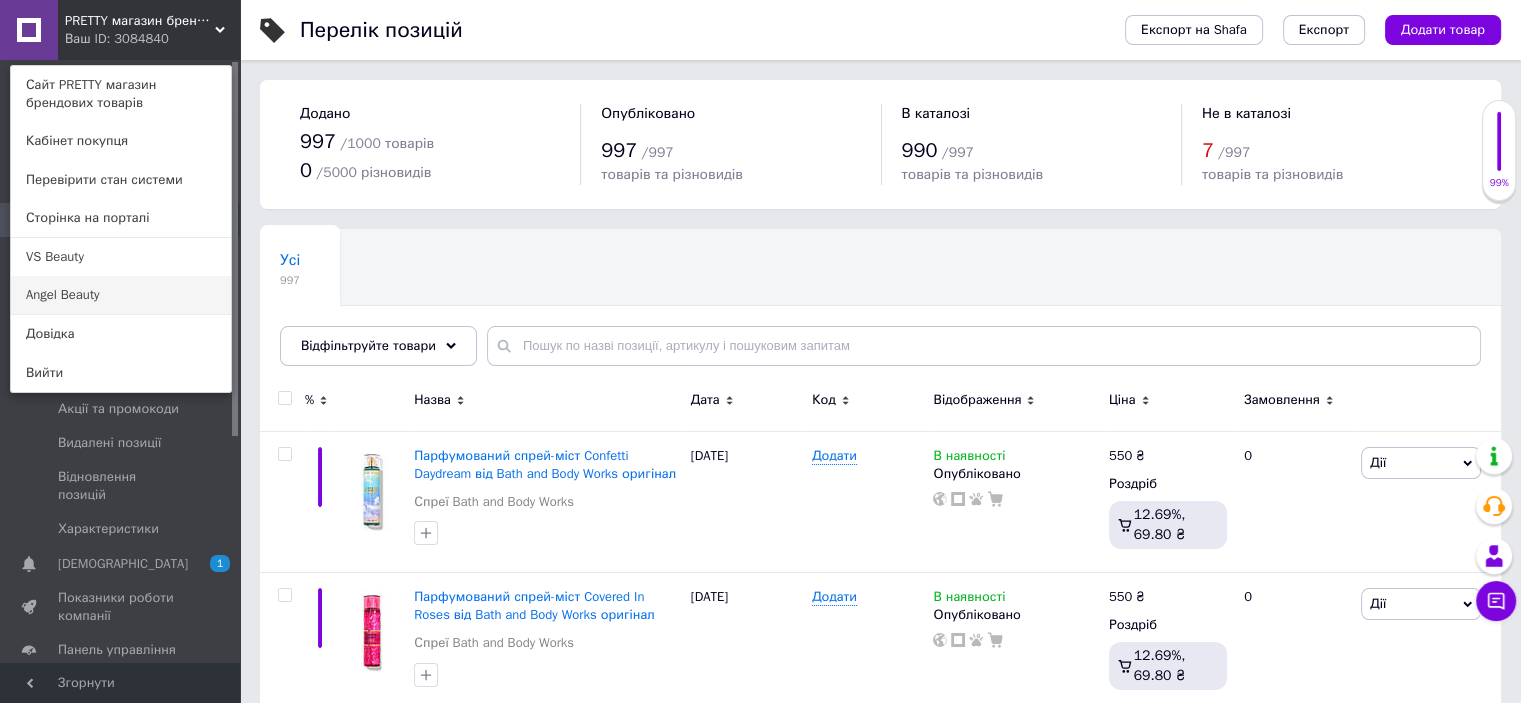 click on "Angel Beauty" at bounding box center (121, 295) 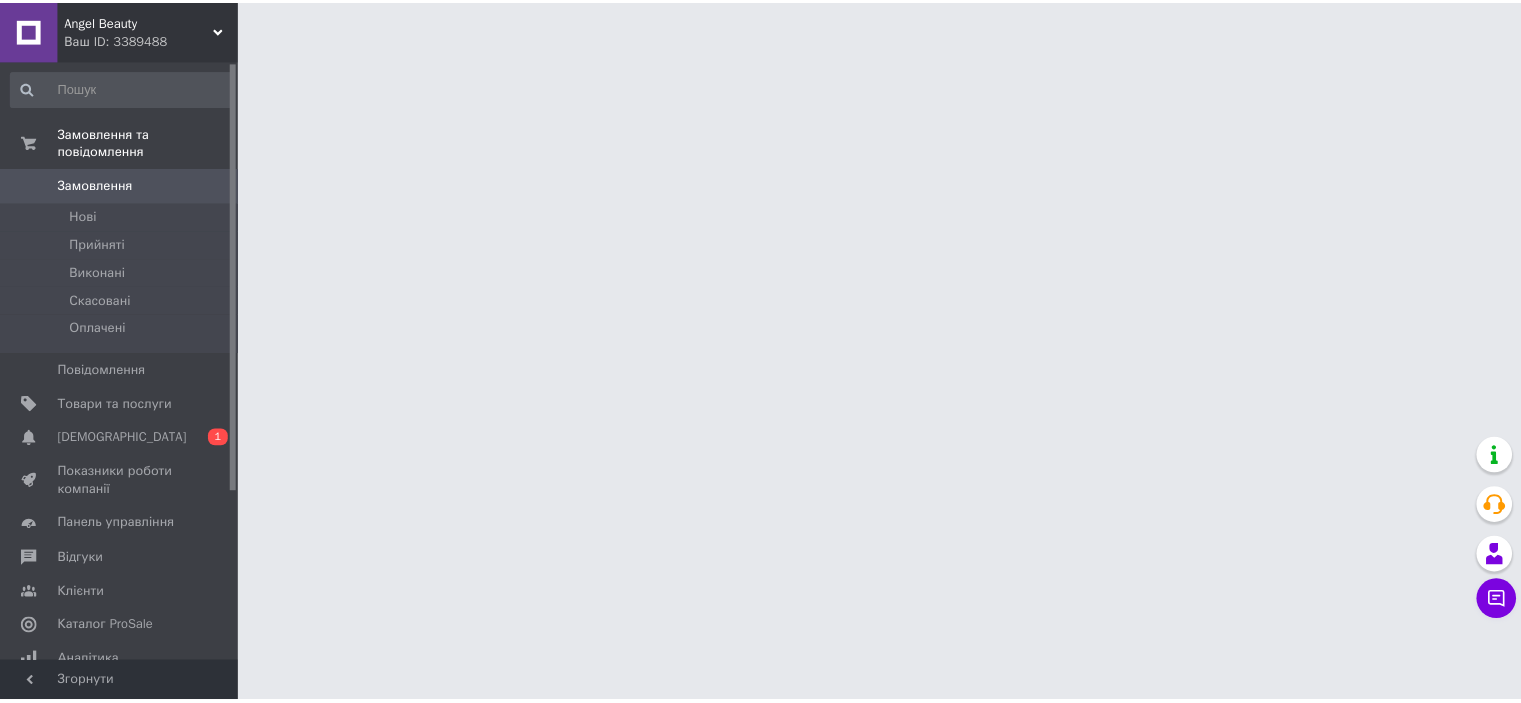 scroll, scrollTop: 0, scrollLeft: 0, axis: both 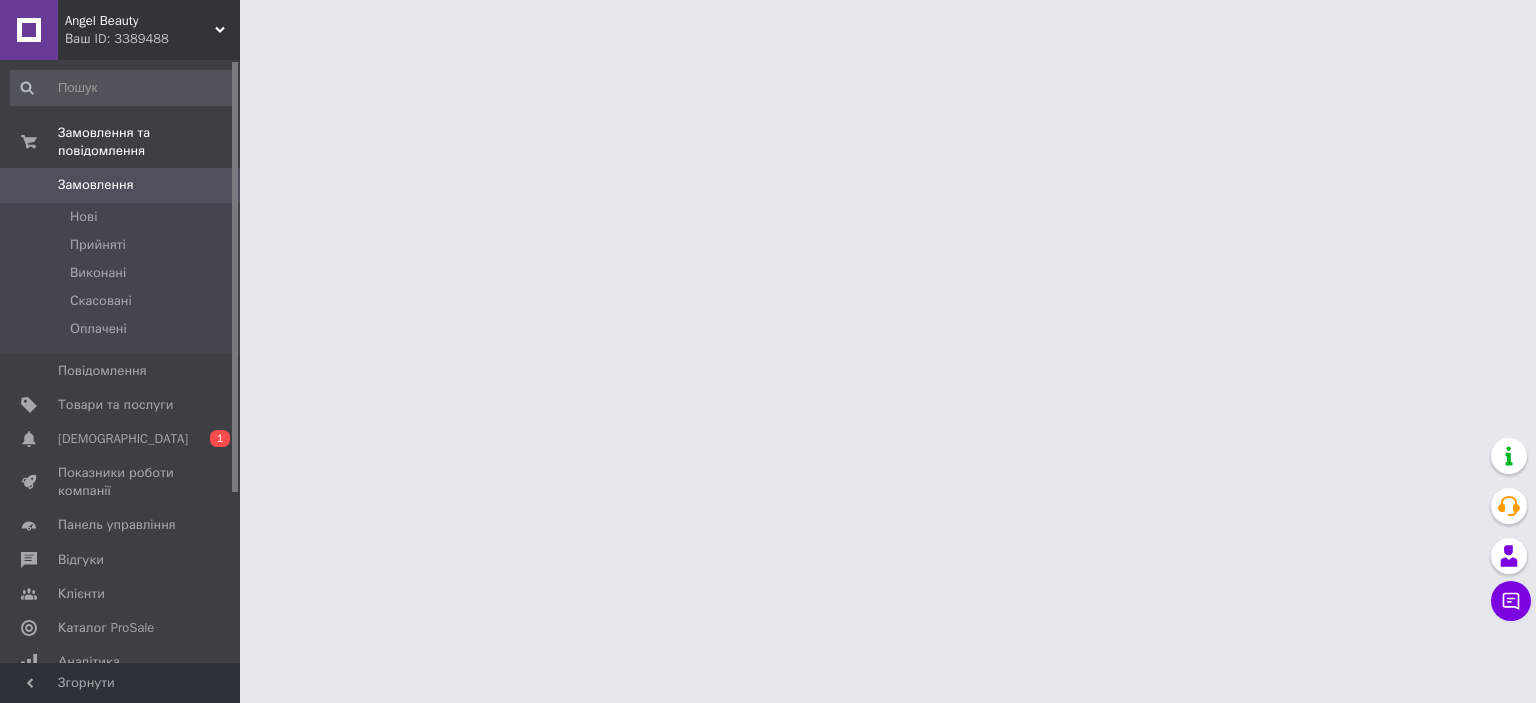 click on "Ваш ID: 3389488" at bounding box center (152, 39) 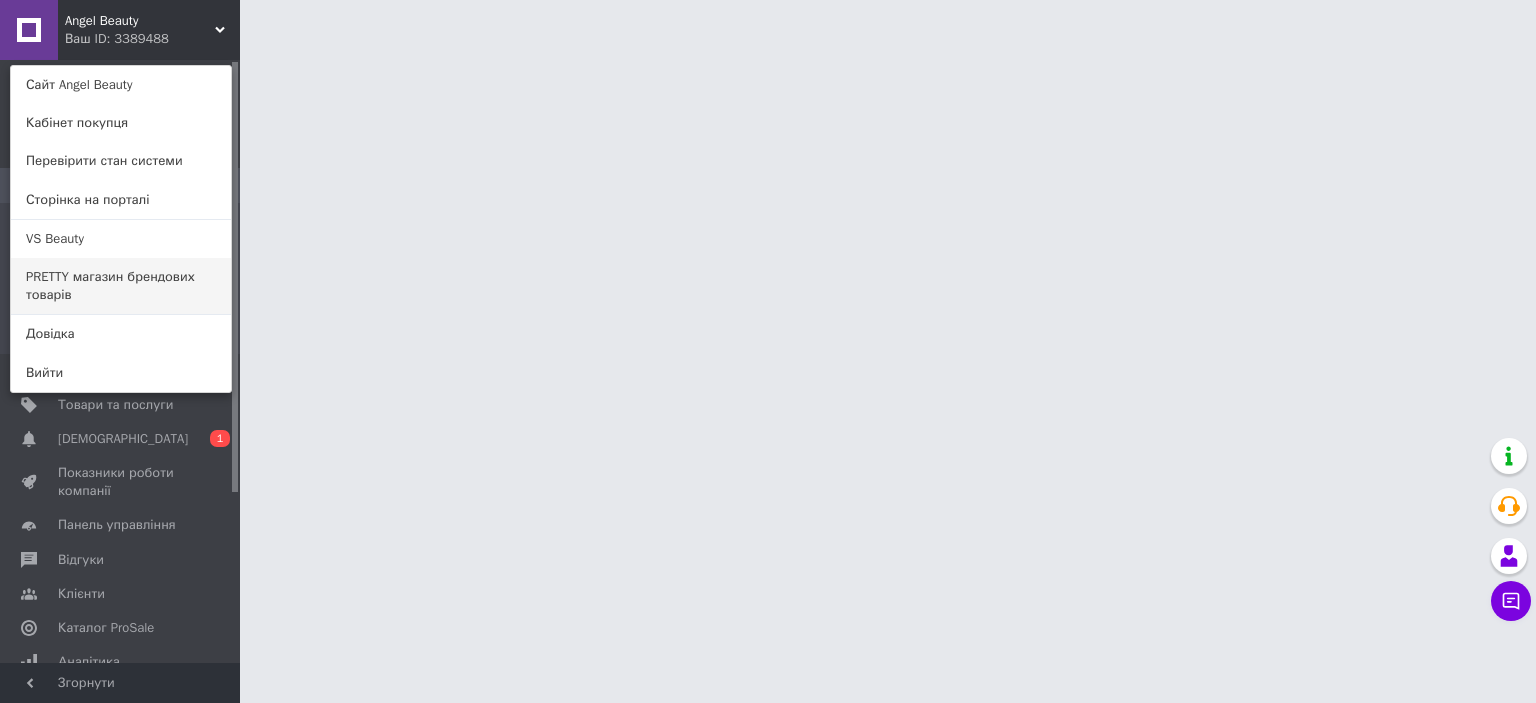 click on "PRETTY магазин брендових товарів" at bounding box center [121, 286] 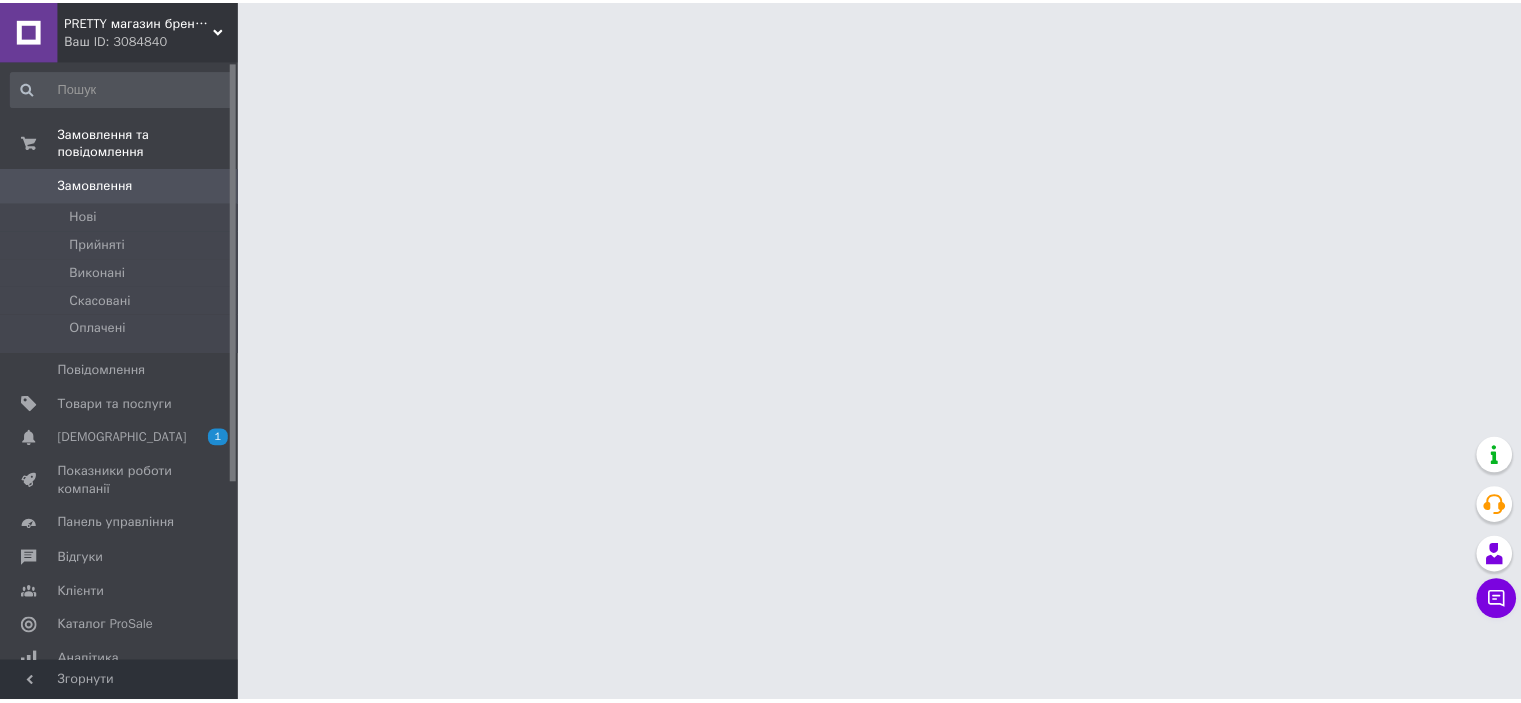 scroll, scrollTop: 0, scrollLeft: 0, axis: both 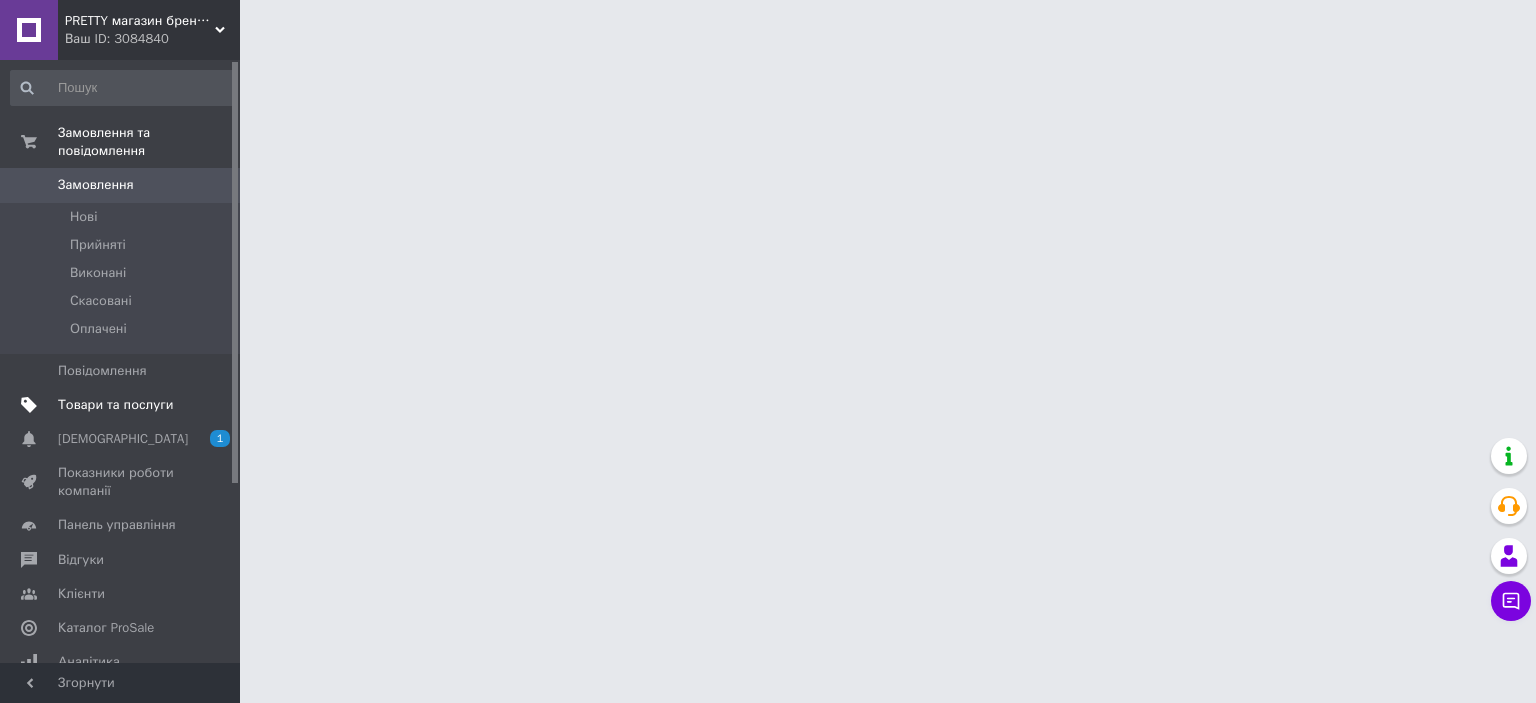 click on "Товари та послуги" at bounding box center (115, 405) 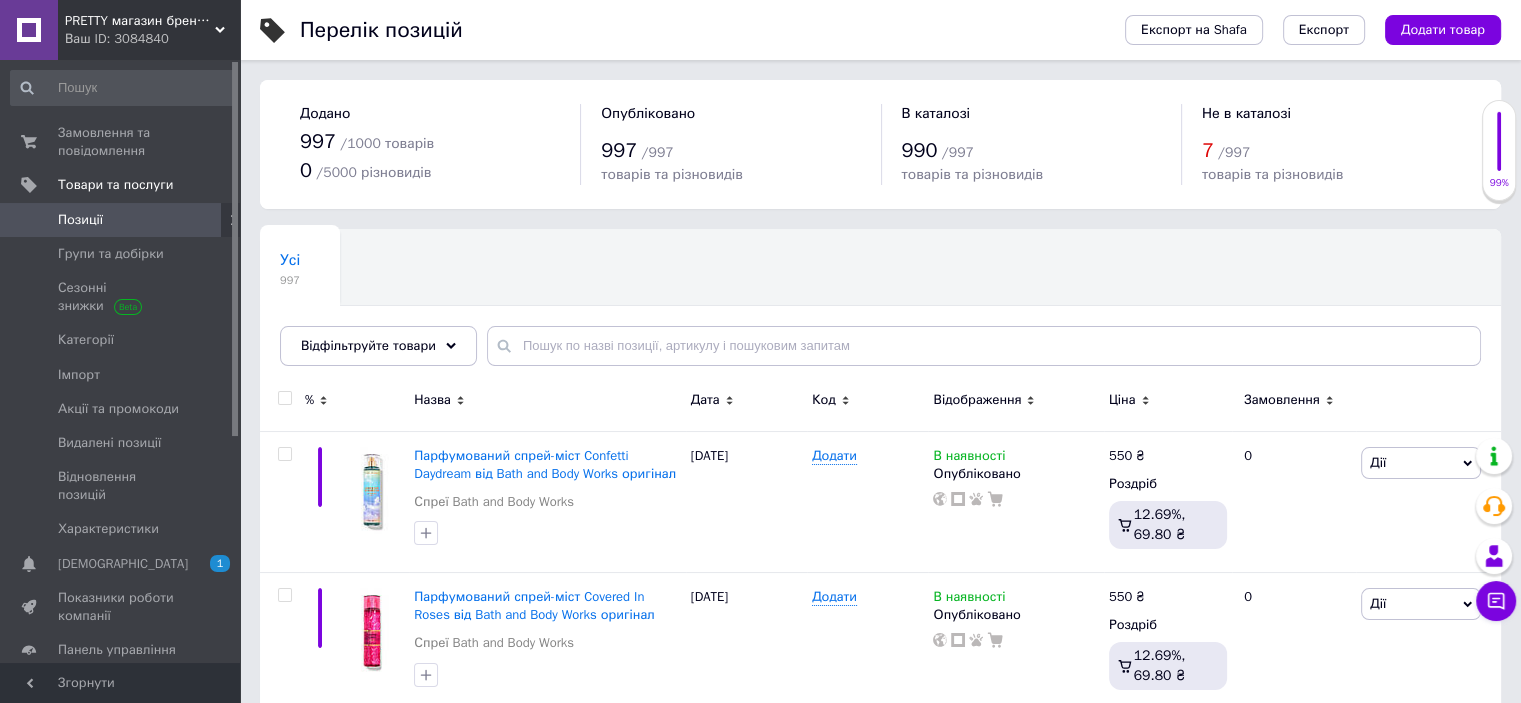 click on "Ваш ID: 3084840" at bounding box center [152, 39] 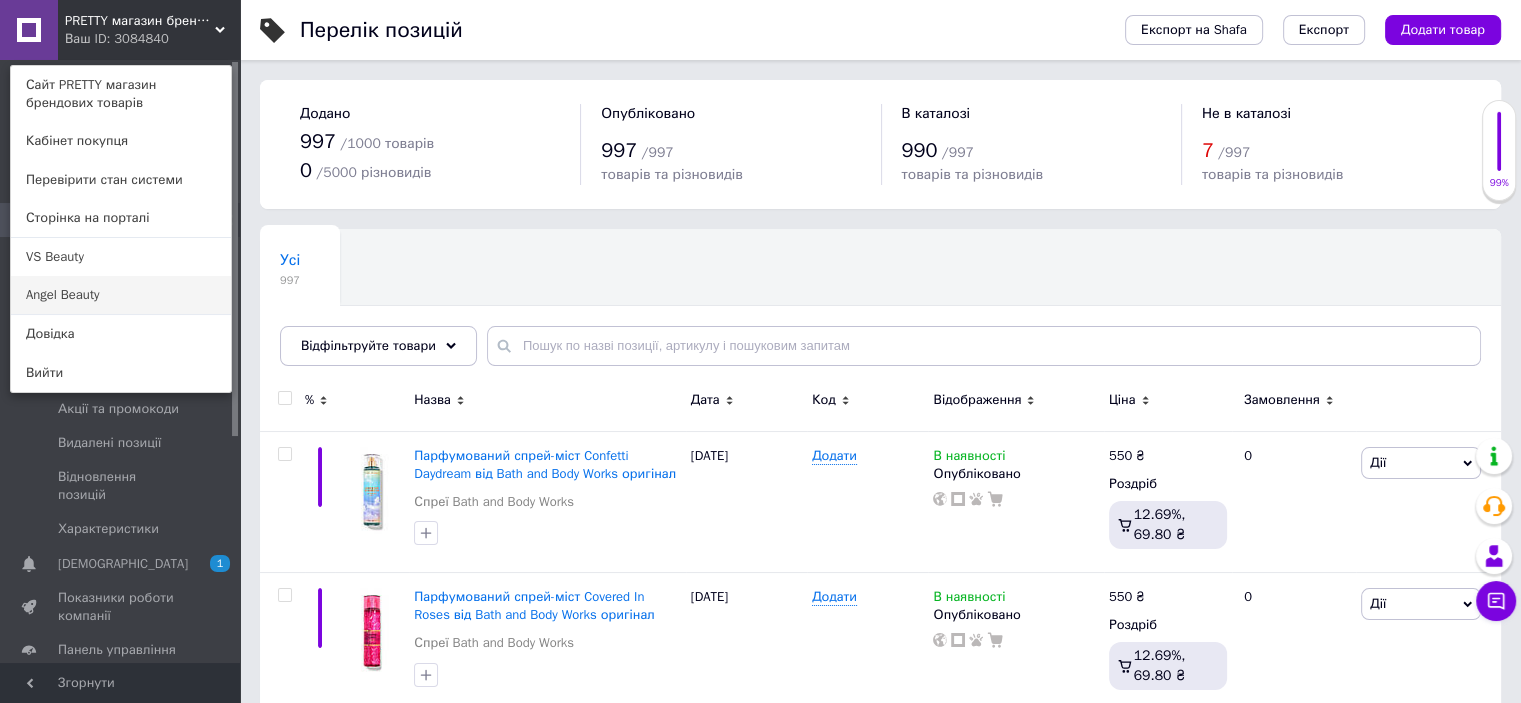 click on "Angel Beauty" at bounding box center [121, 295] 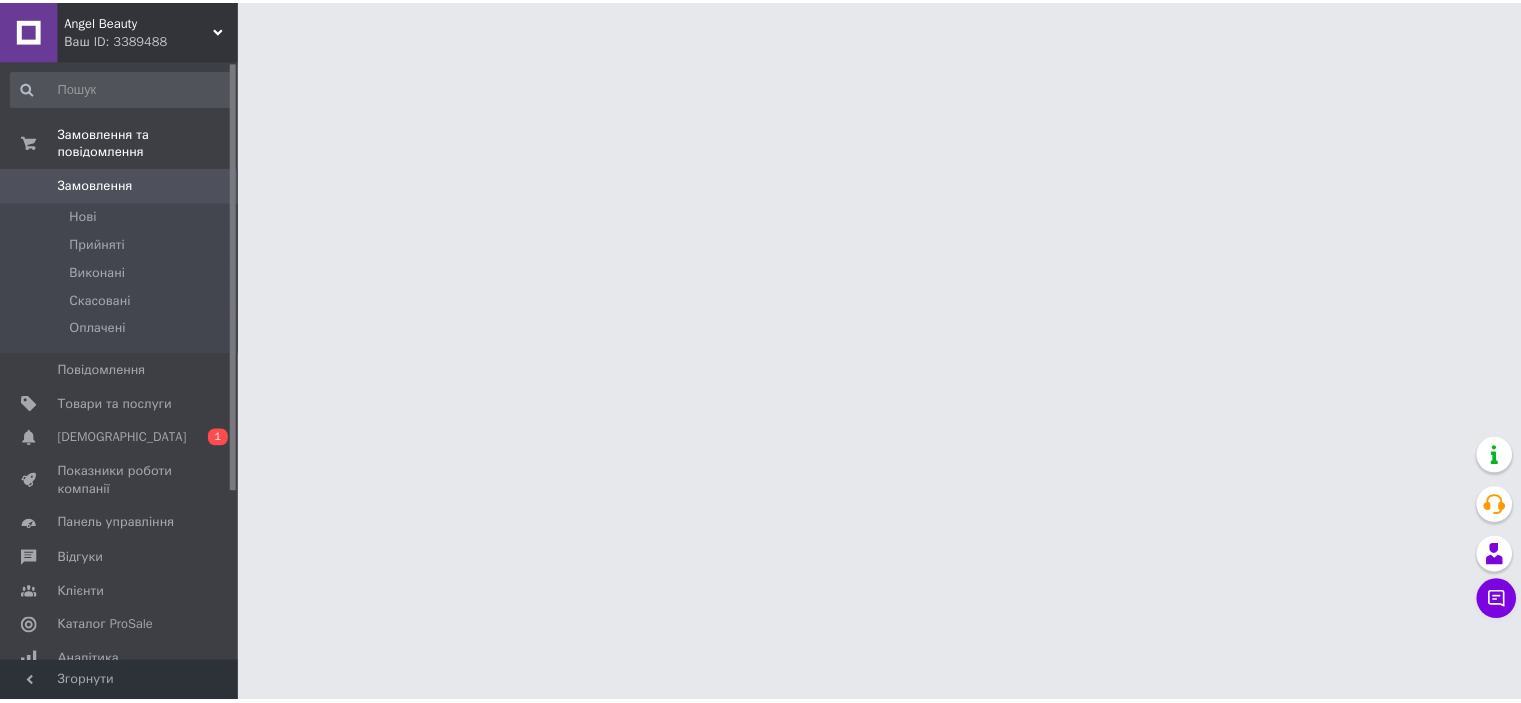 scroll, scrollTop: 0, scrollLeft: 0, axis: both 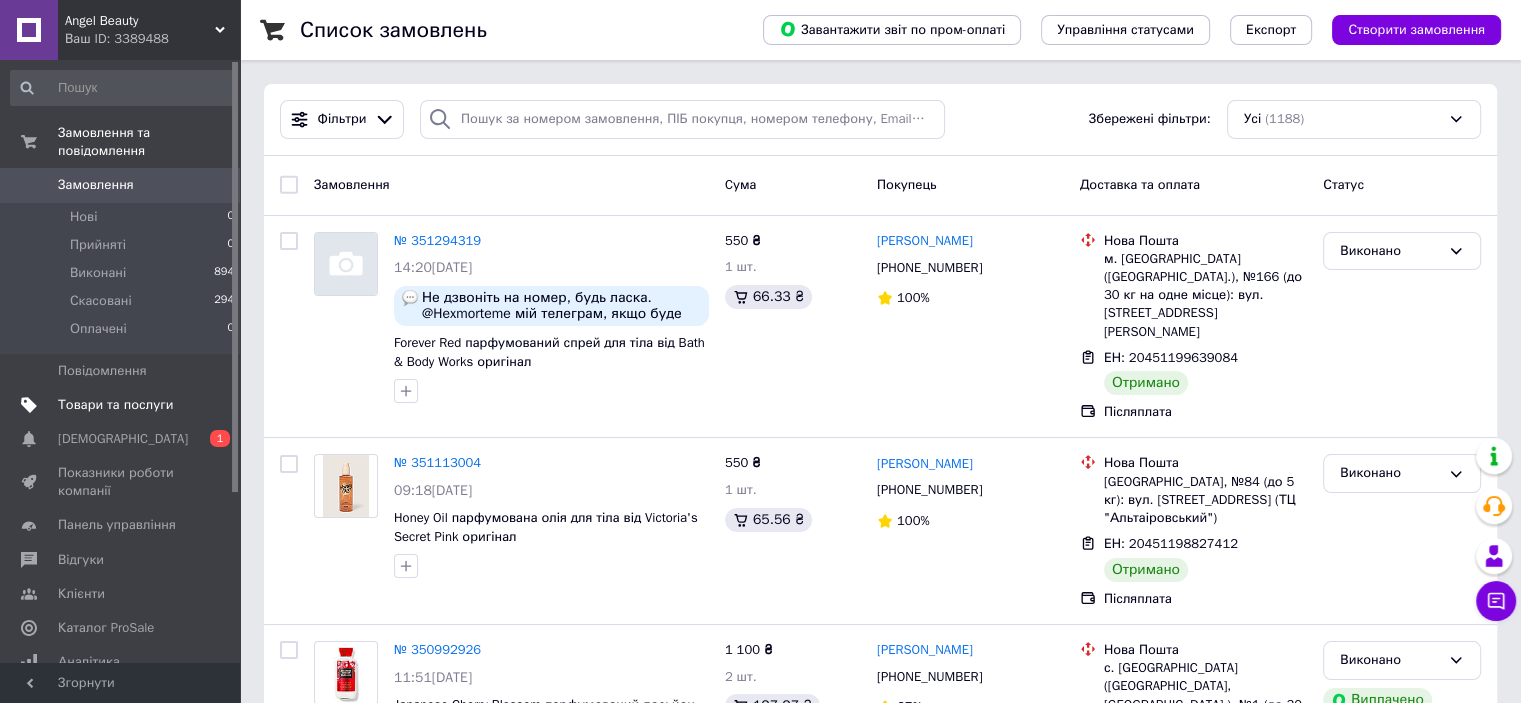 click on "Товари та послуги" at bounding box center [115, 405] 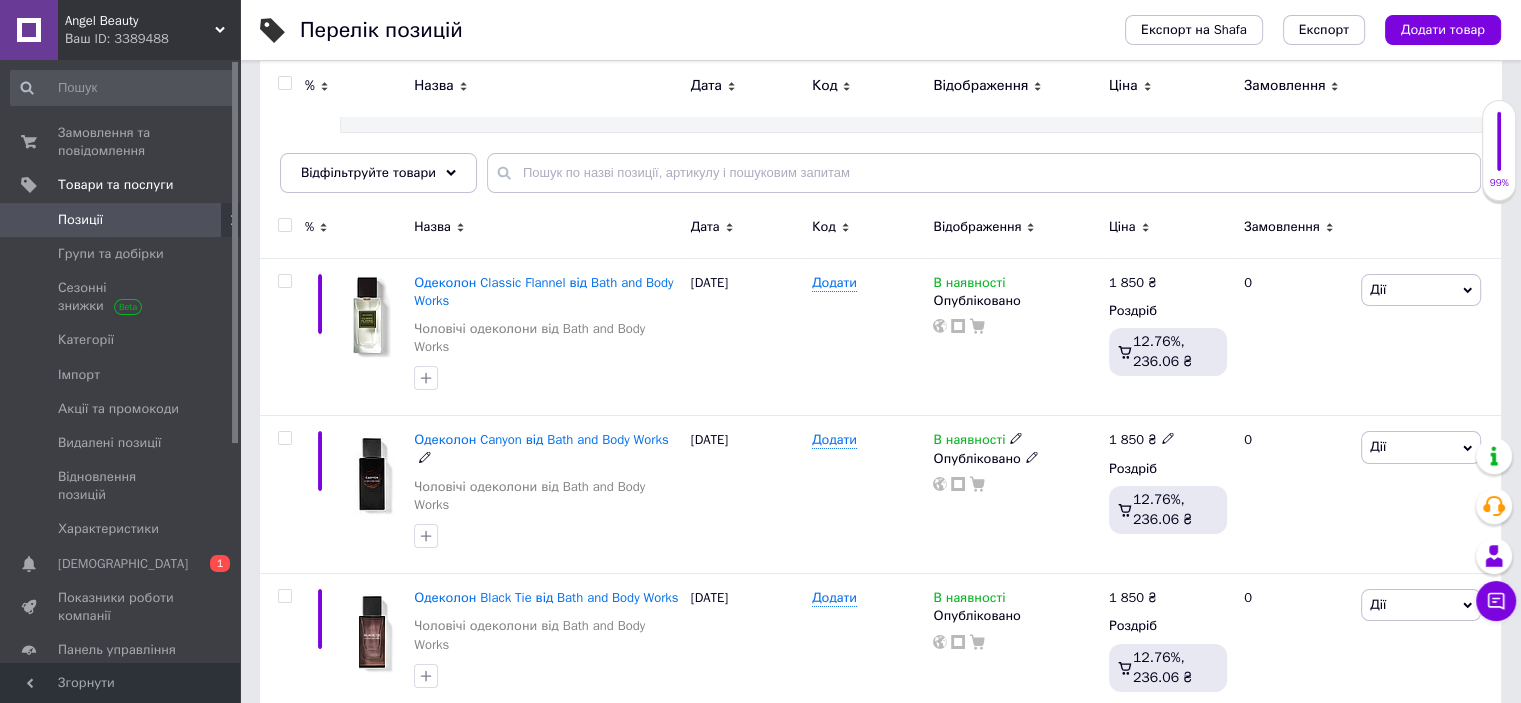 scroll, scrollTop: 0, scrollLeft: 0, axis: both 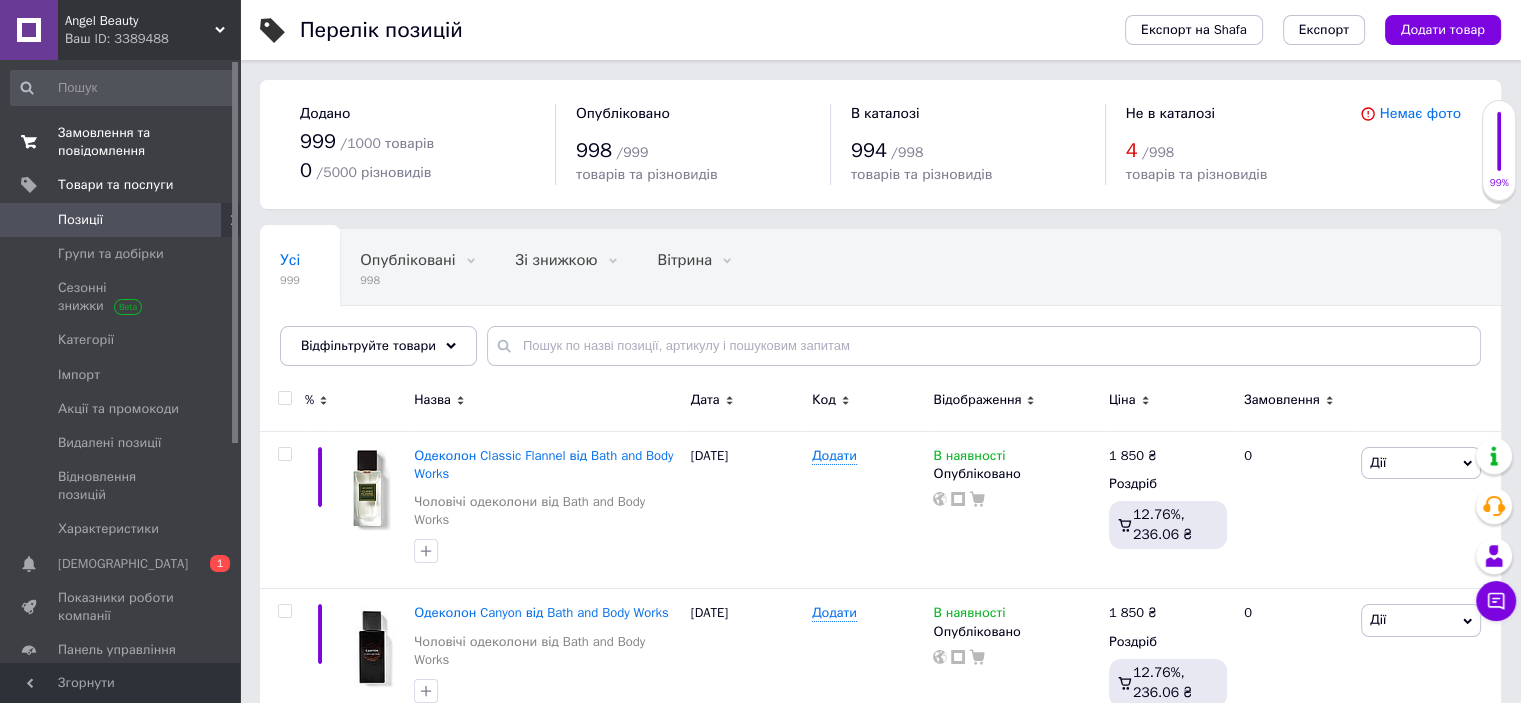 click on "Замовлення та повідомлення" at bounding box center (121, 142) 